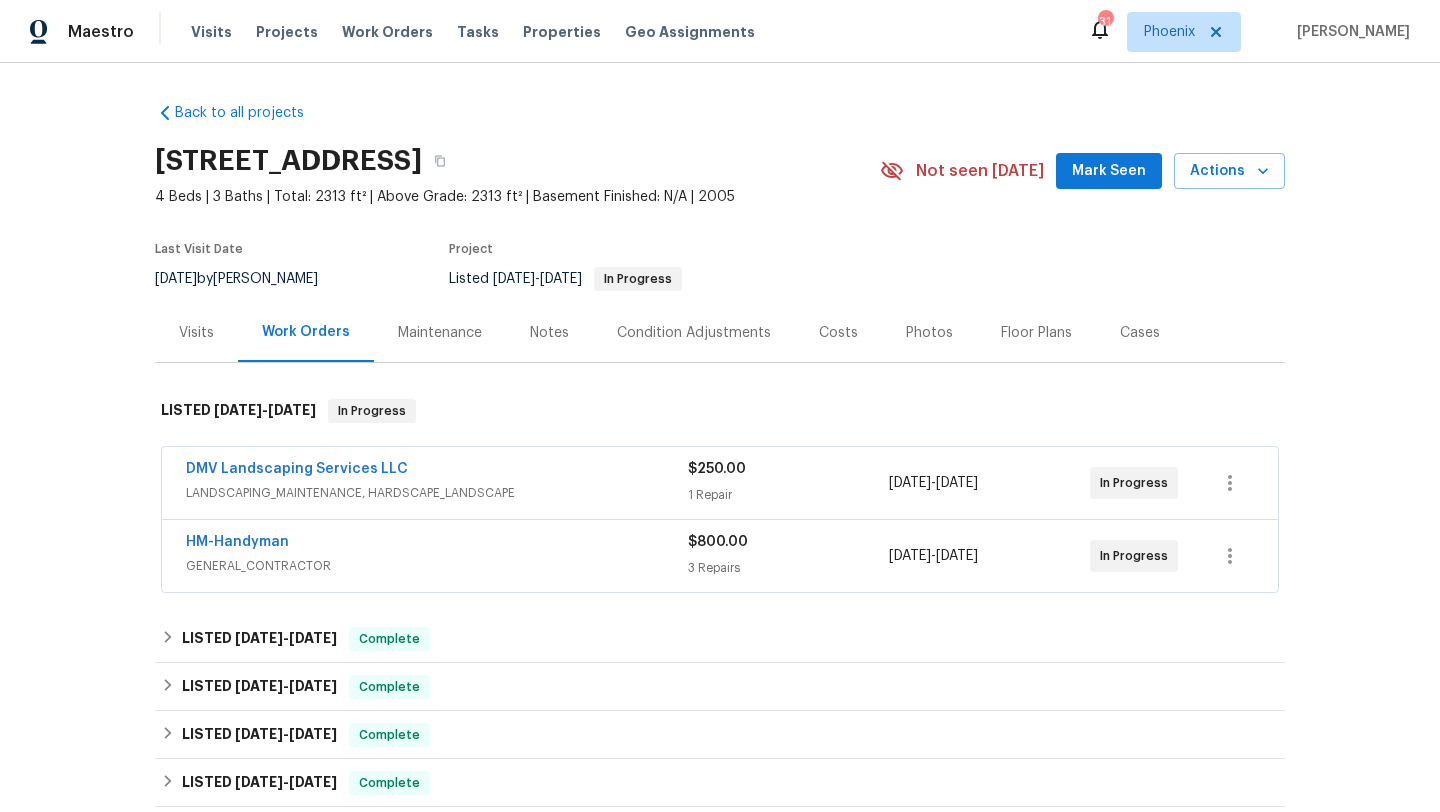 scroll, scrollTop: 0, scrollLeft: 0, axis: both 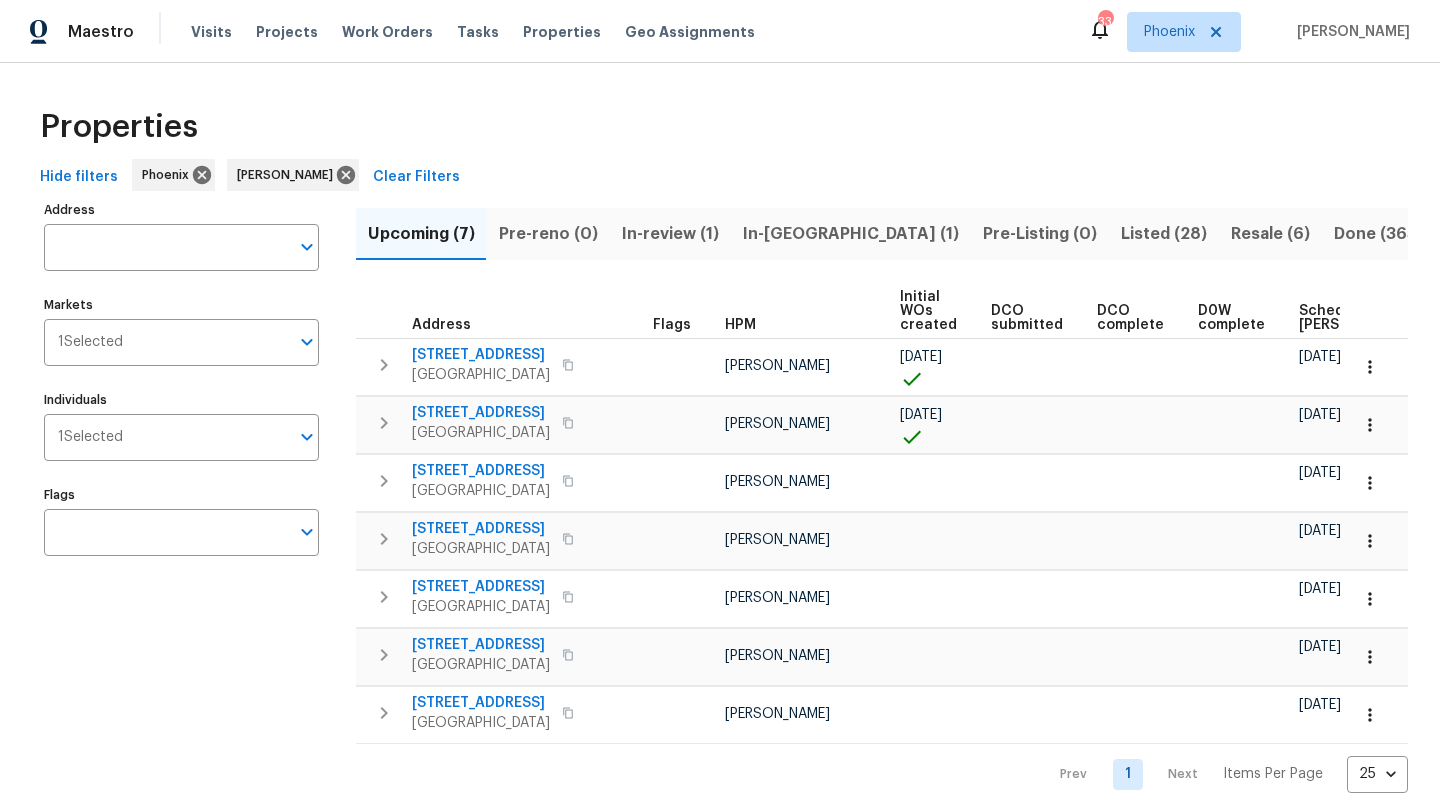 click on "Listed (28)" at bounding box center [1164, 234] 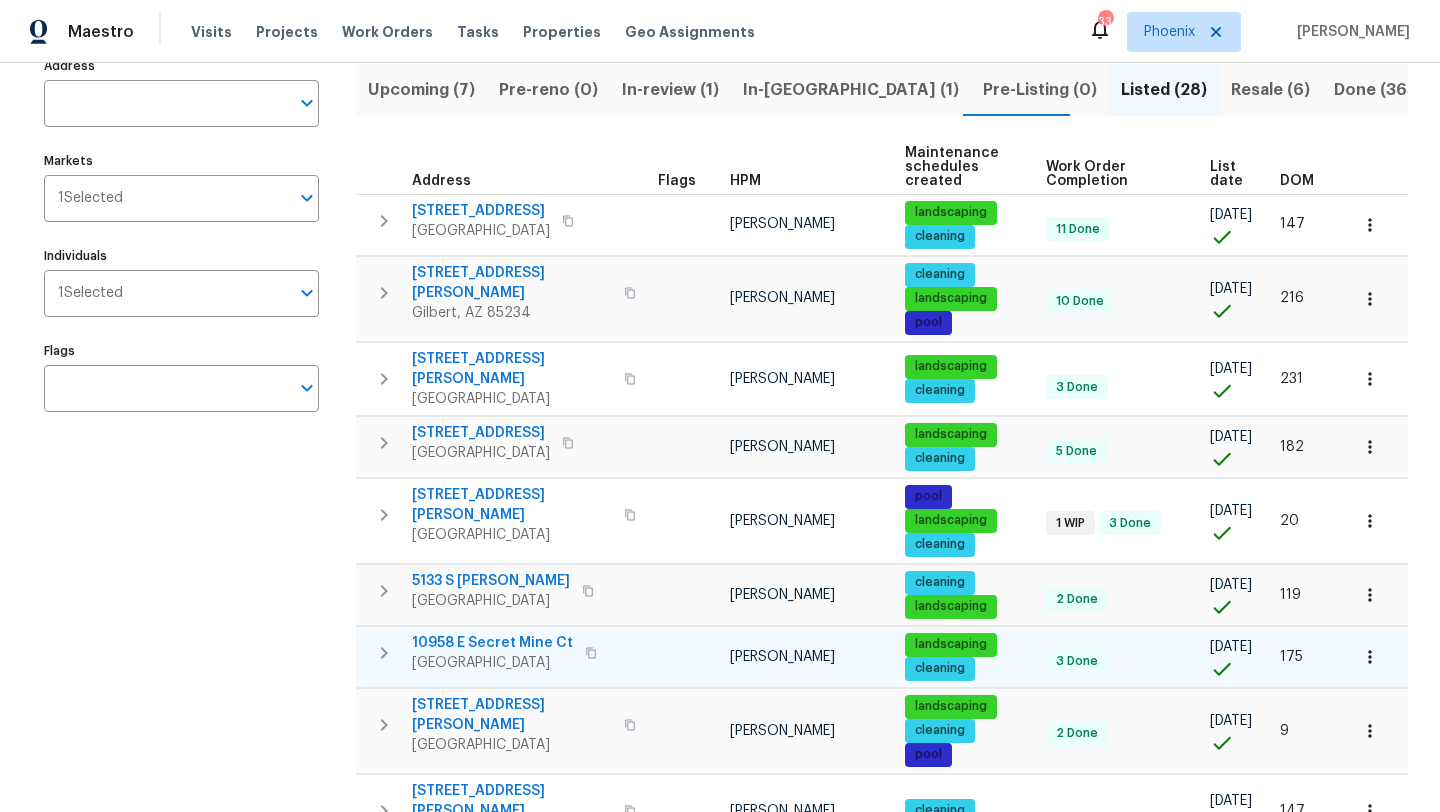 scroll, scrollTop: 145, scrollLeft: 0, axis: vertical 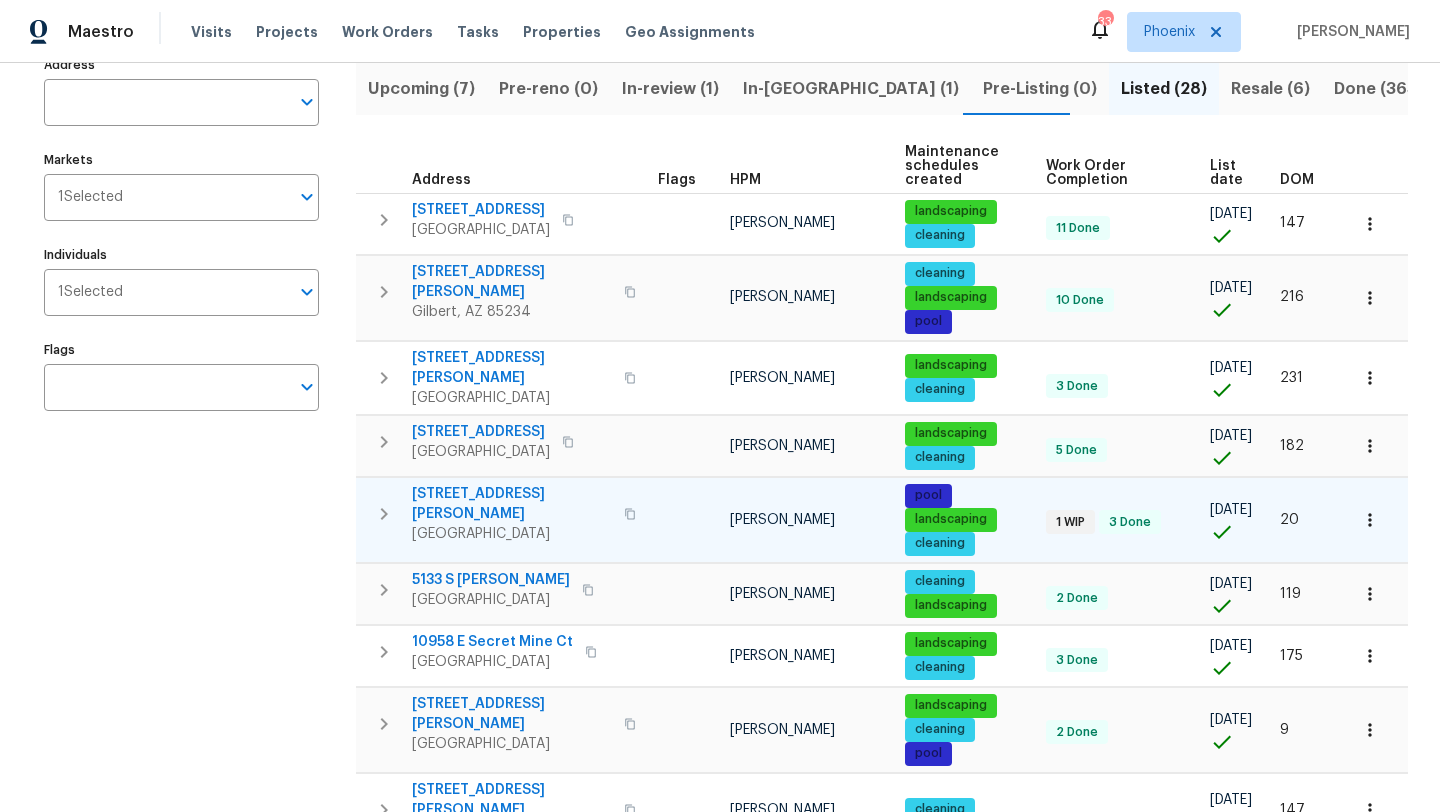 click on "11534 E Downing St" at bounding box center [512, 504] 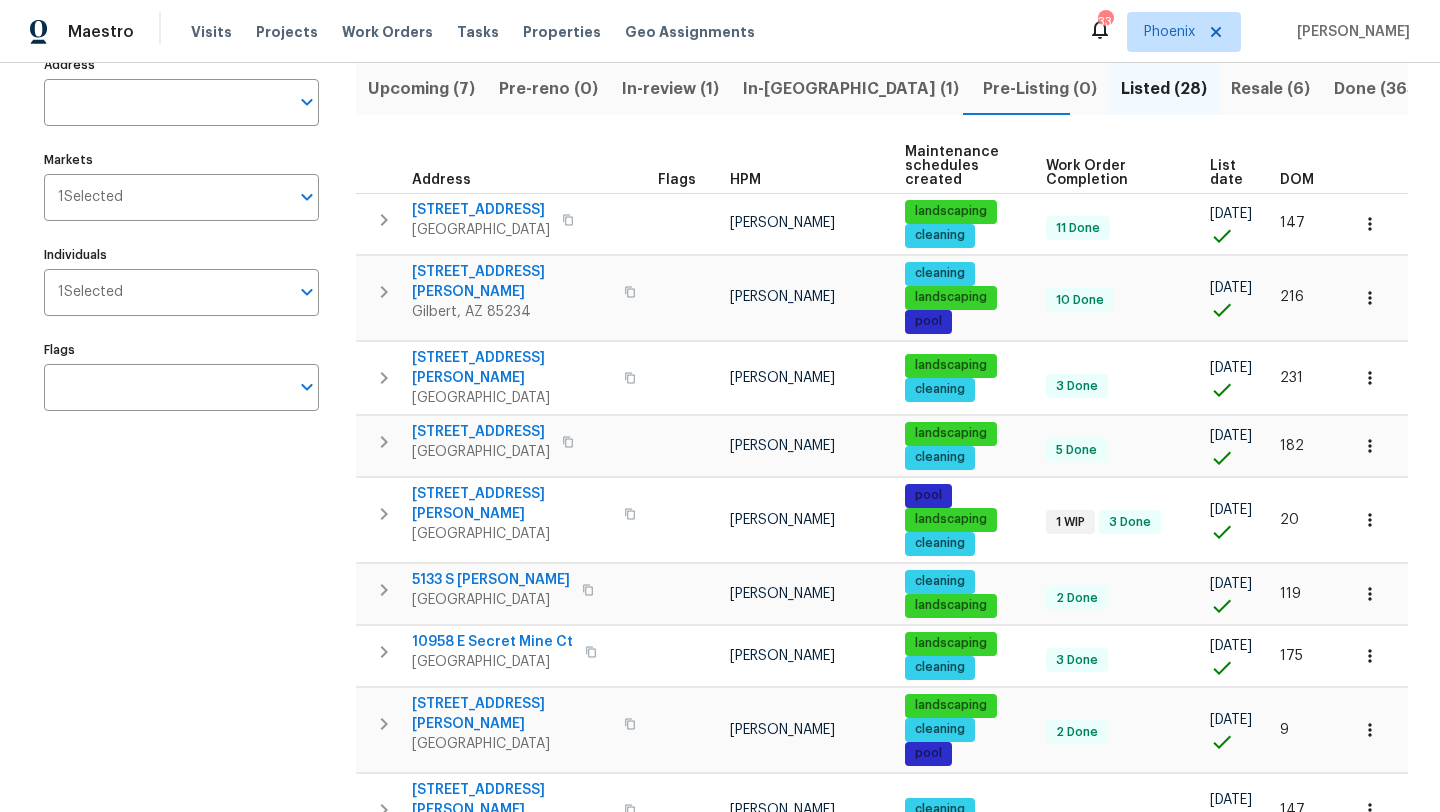 click on "List date" at bounding box center [1228, 173] 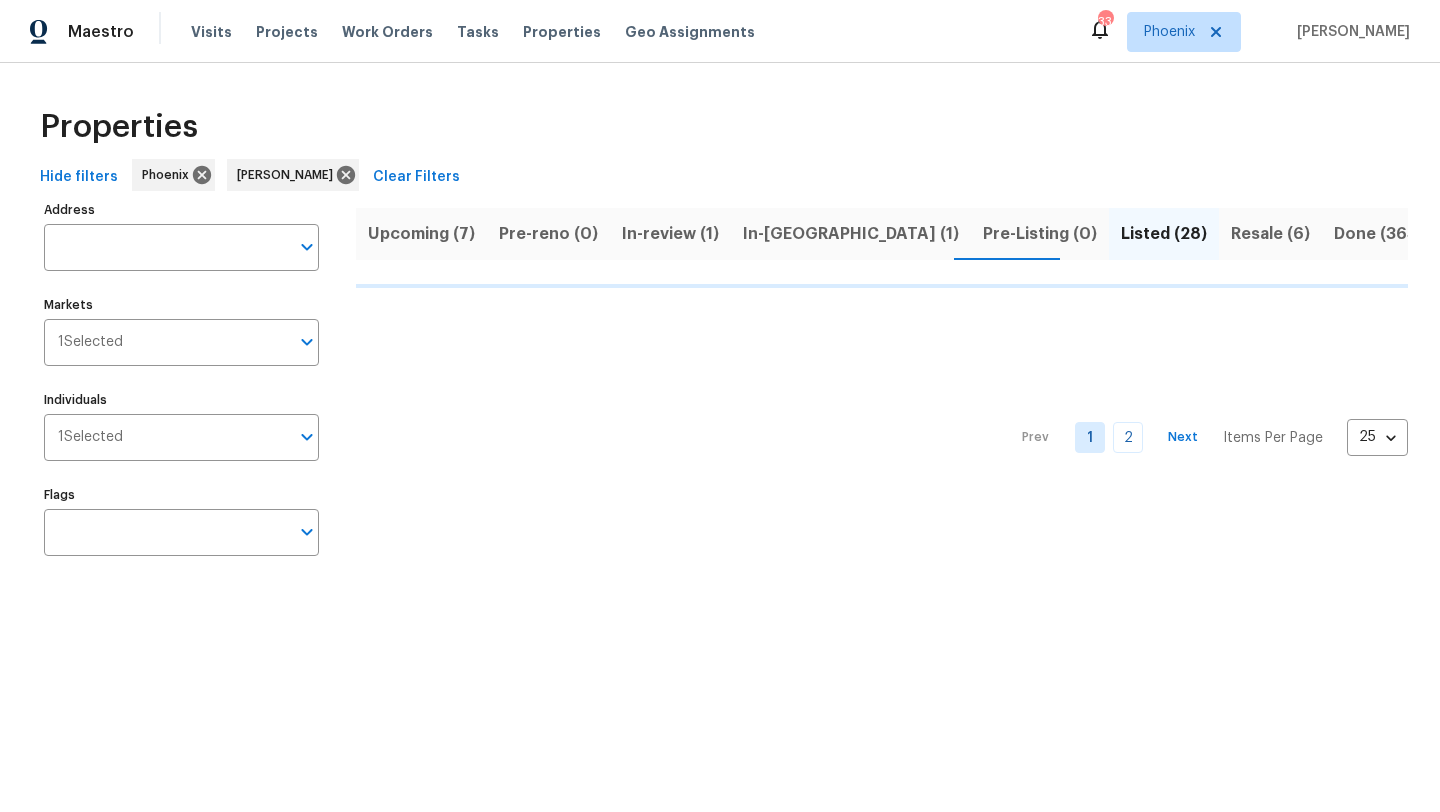 scroll, scrollTop: 0, scrollLeft: 0, axis: both 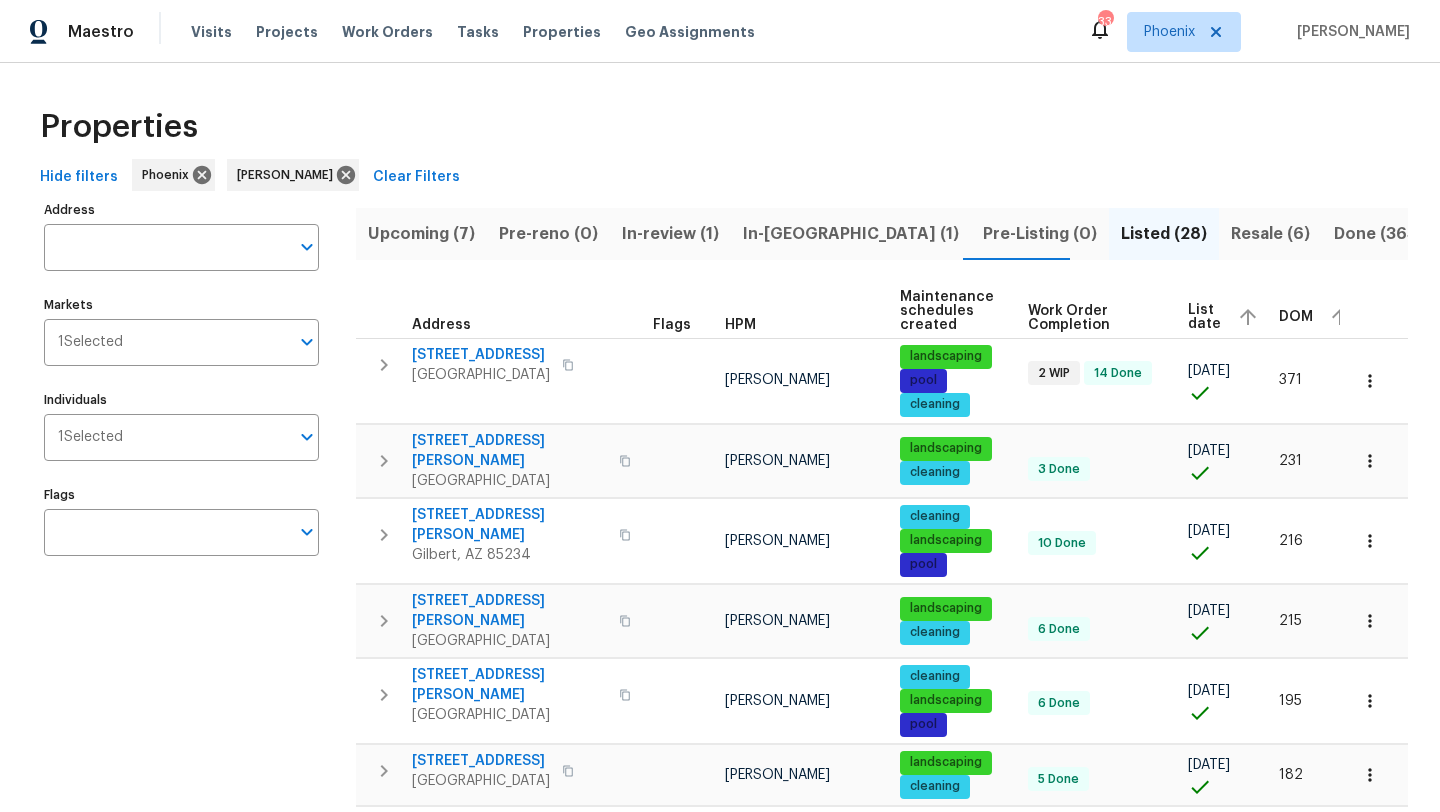 click on "List date" at bounding box center (1204, 317) 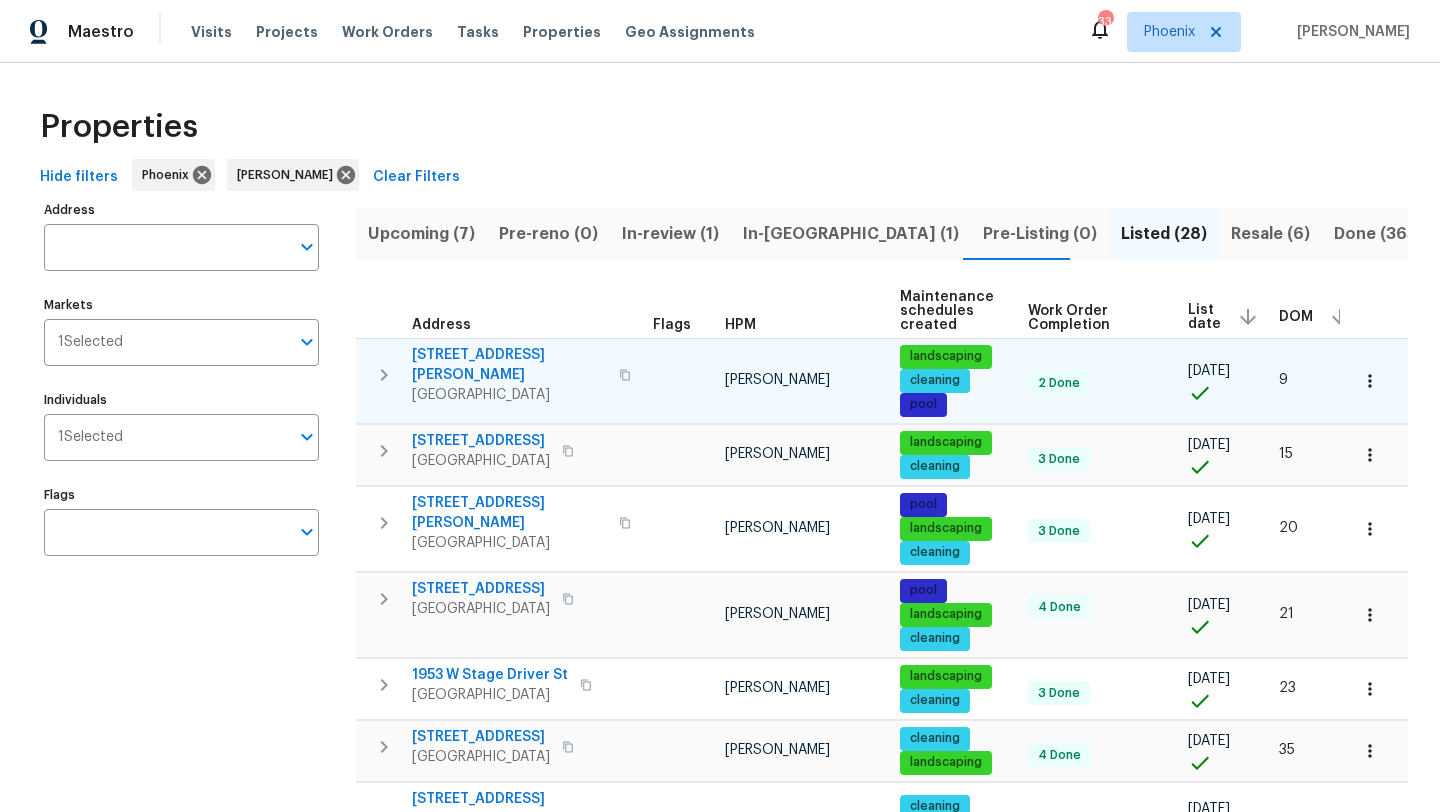 click on "6055 E Rochelle St" at bounding box center [509, 365] 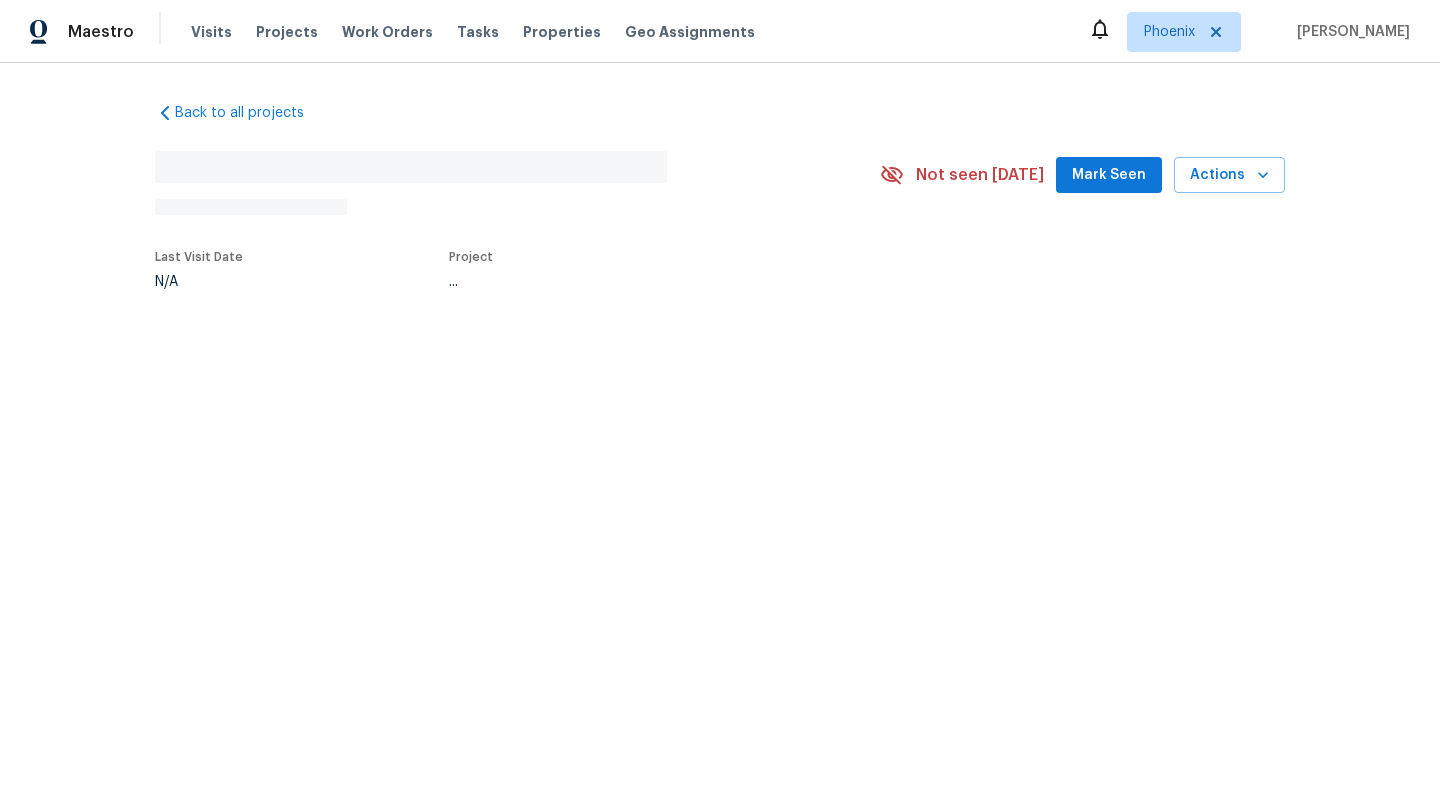 scroll, scrollTop: 0, scrollLeft: 0, axis: both 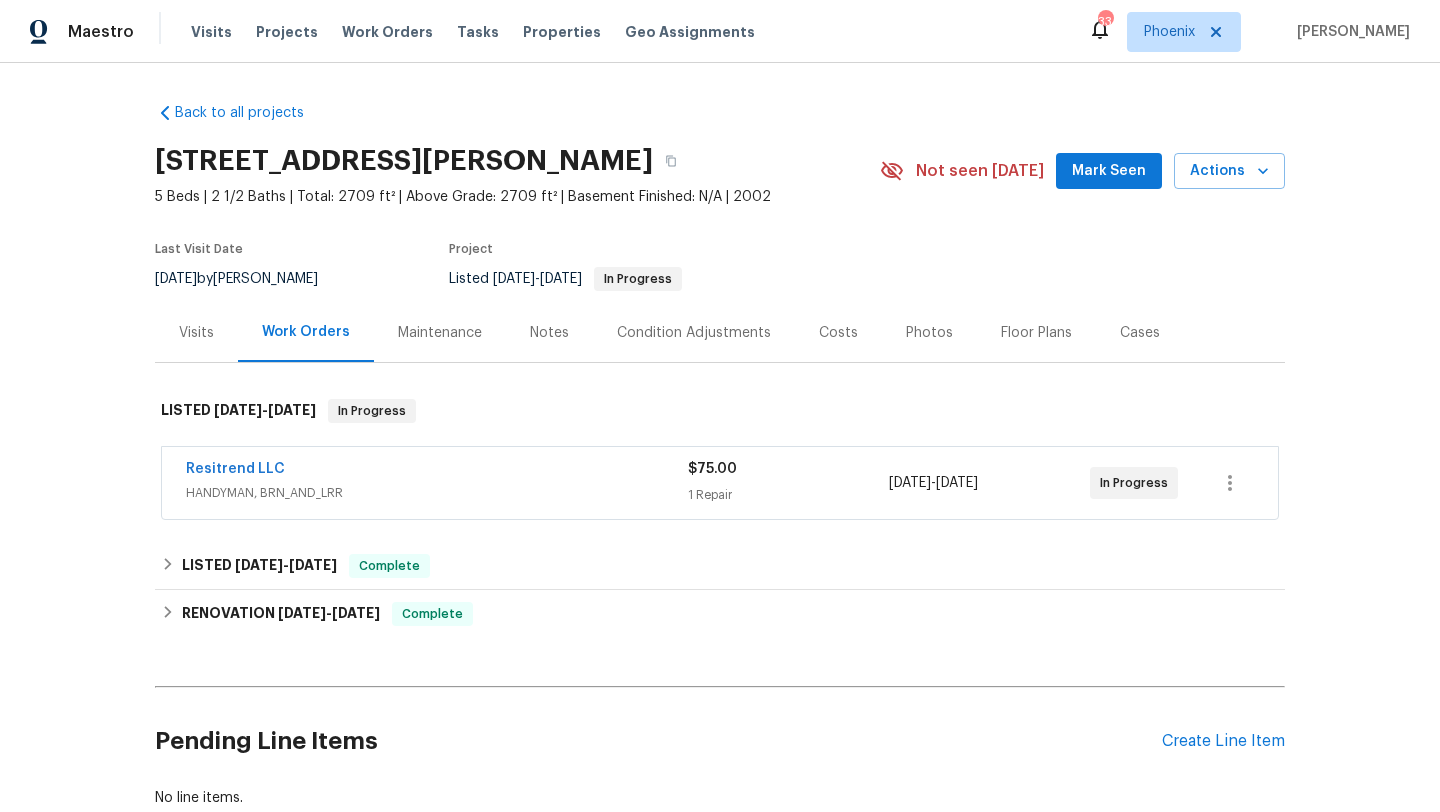click on "Maintenance" at bounding box center (440, 333) 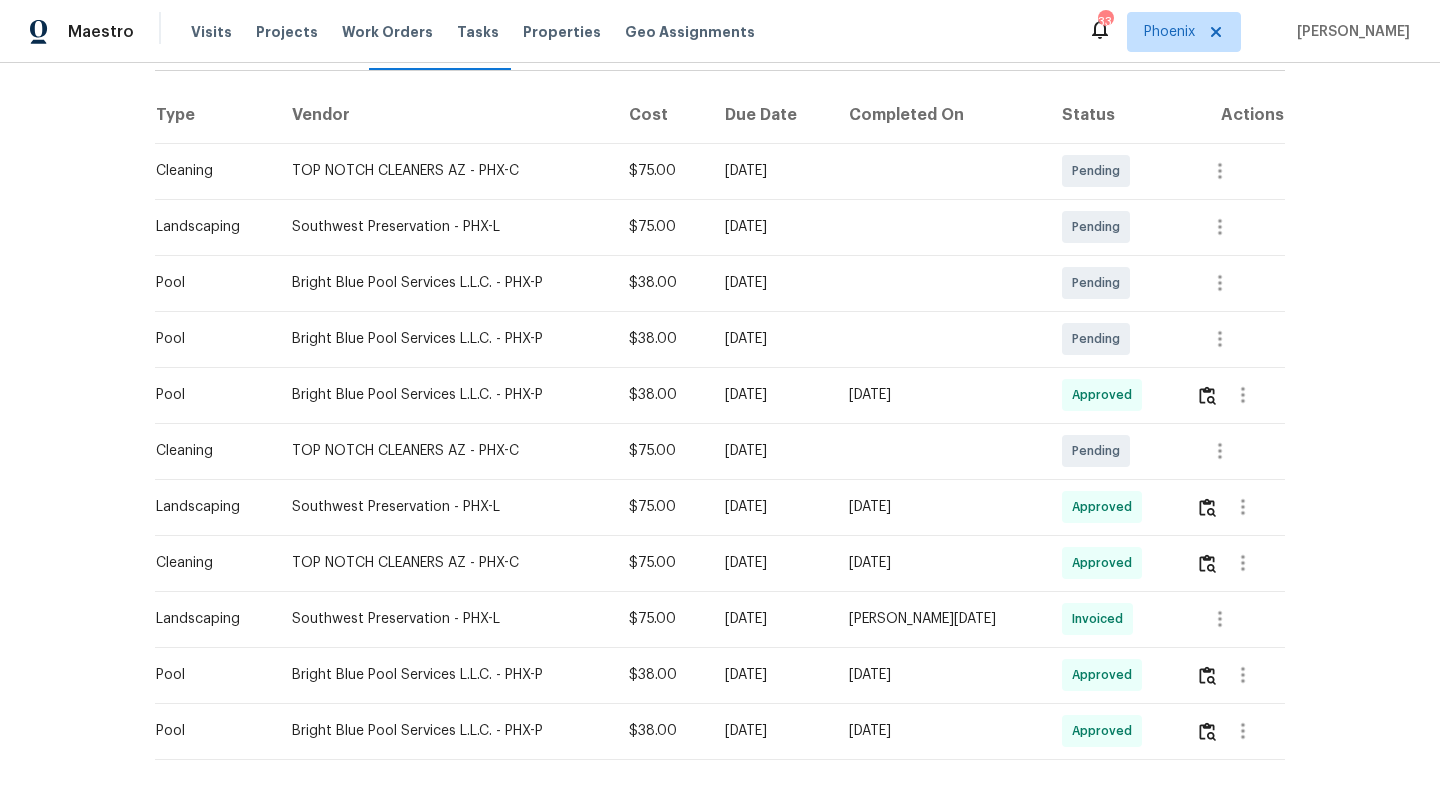 scroll, scrollTop: 347, scrollLeft: 0, axis: vertical 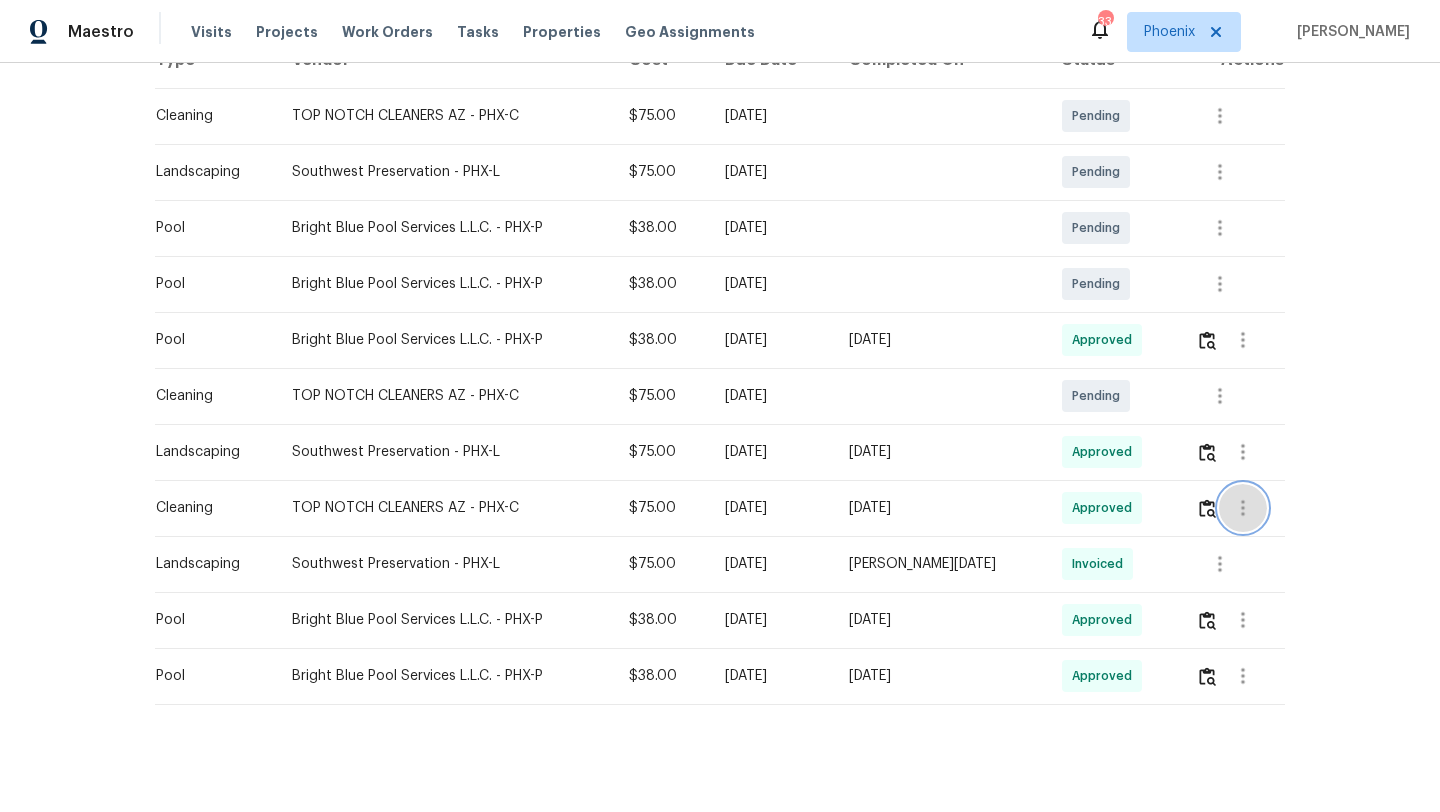 click at bounding box center [1243, 508] 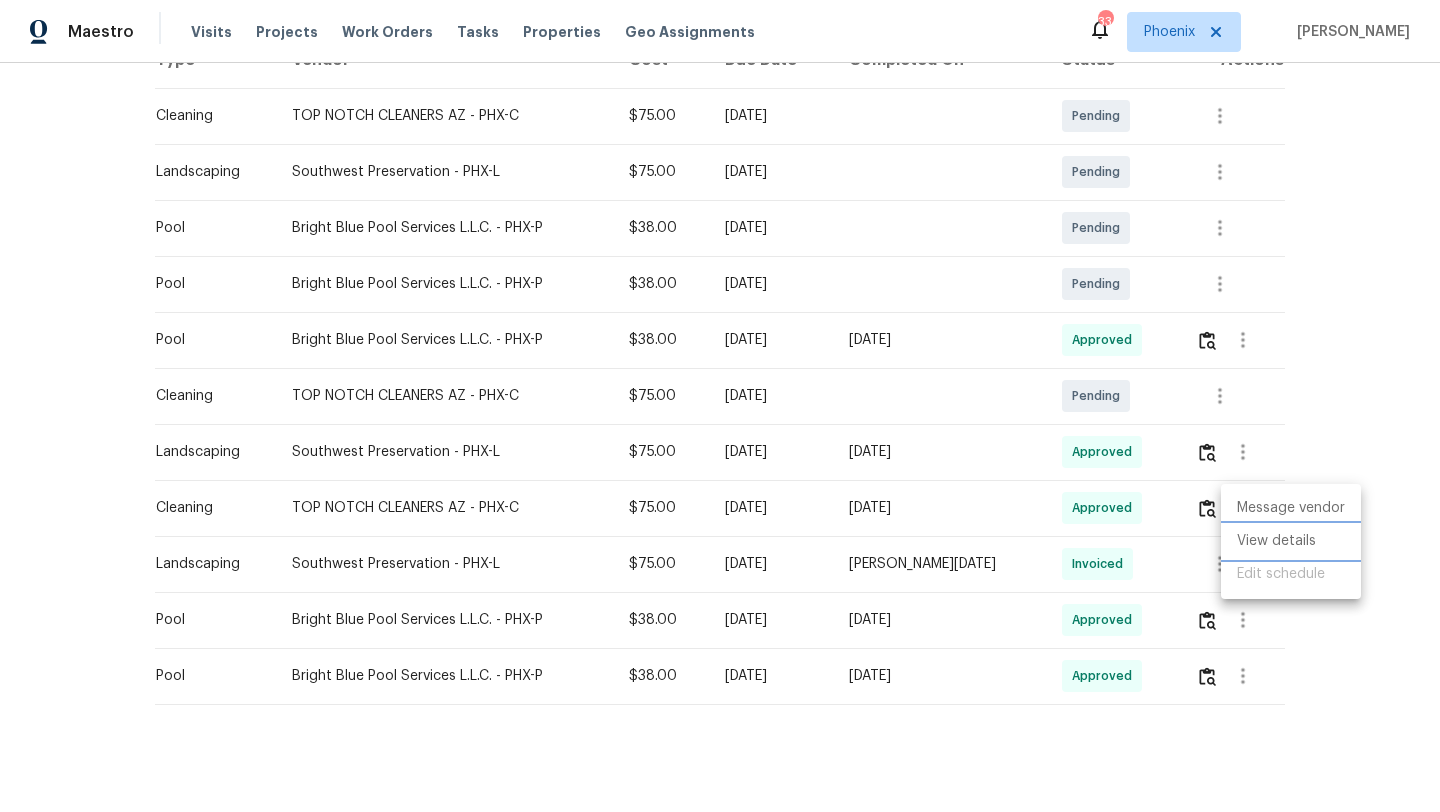click on "View details" at bounding box center (1291, 541) 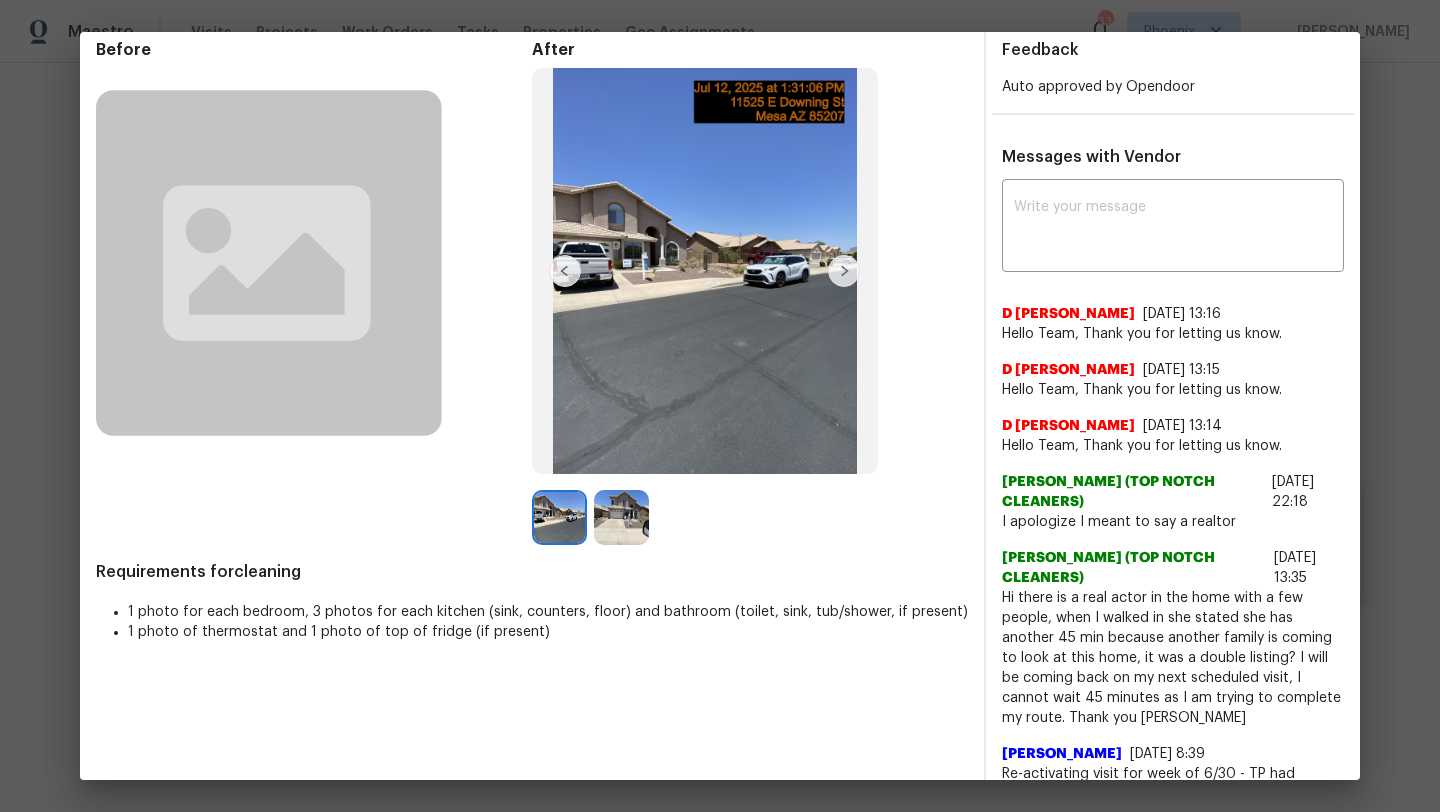 scroll, scrollTop: 123, scrollLeft: 0, axis: vertical 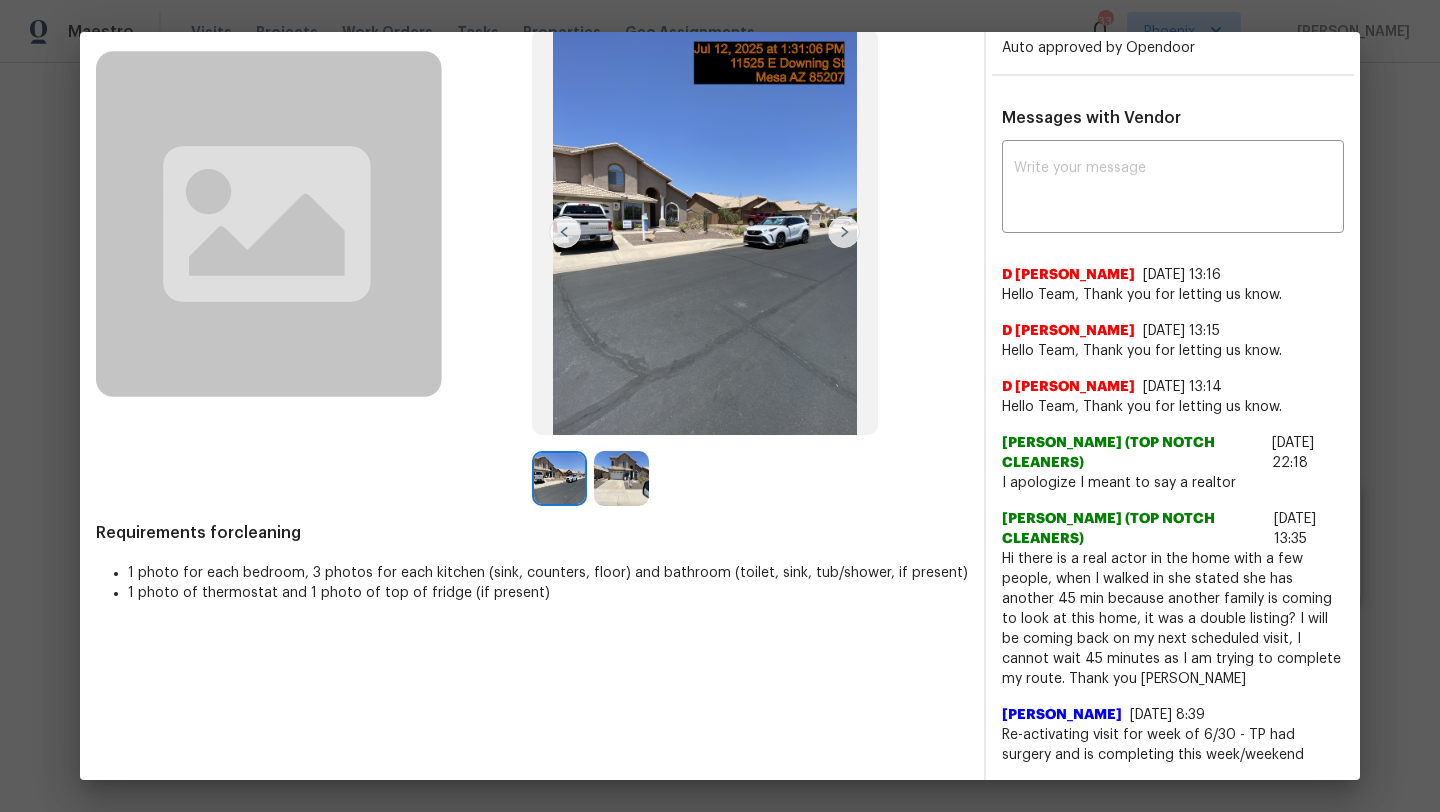 click at bounding box center [705, 232] 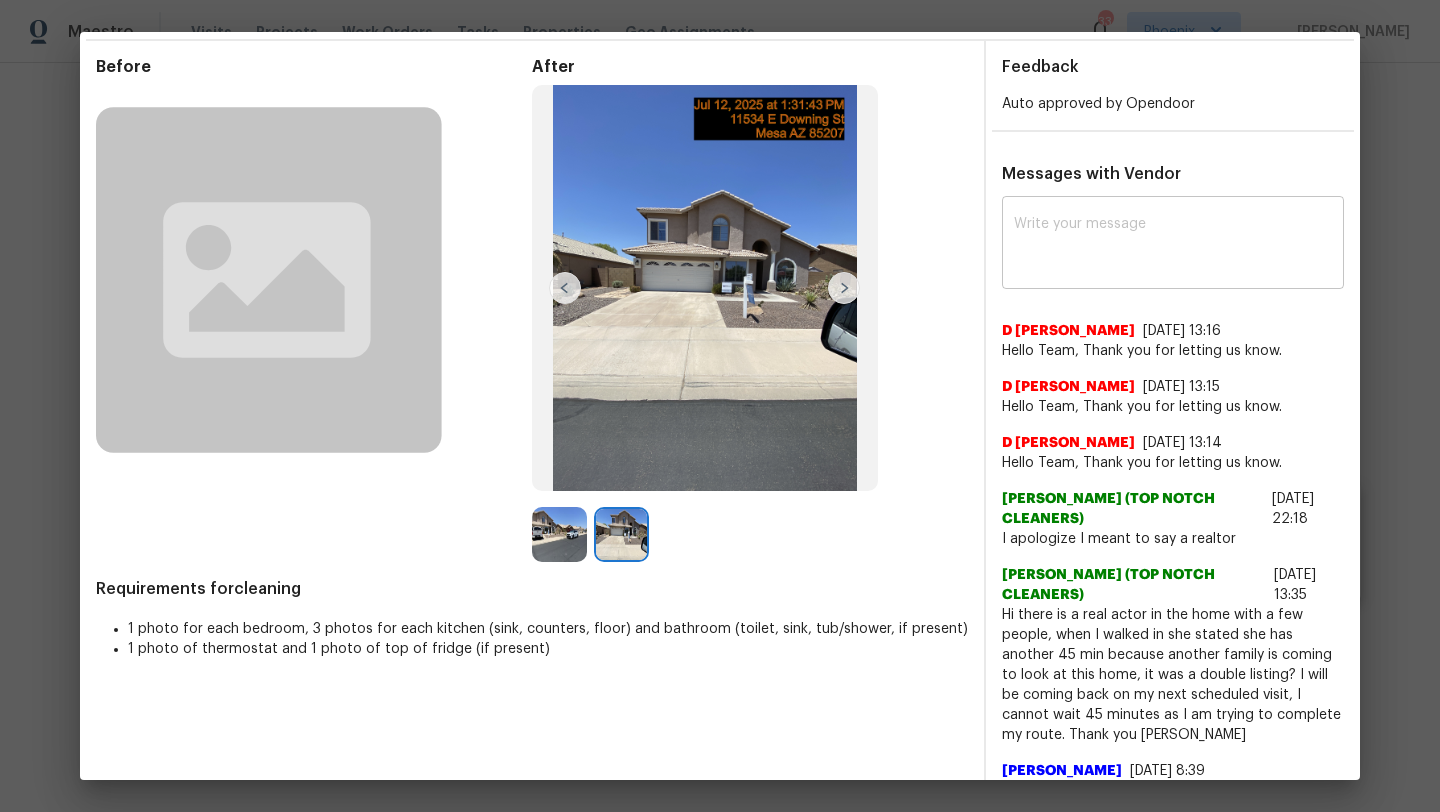 scroll, scrollTop: 69, scrollLeft: 0, axis: vertical 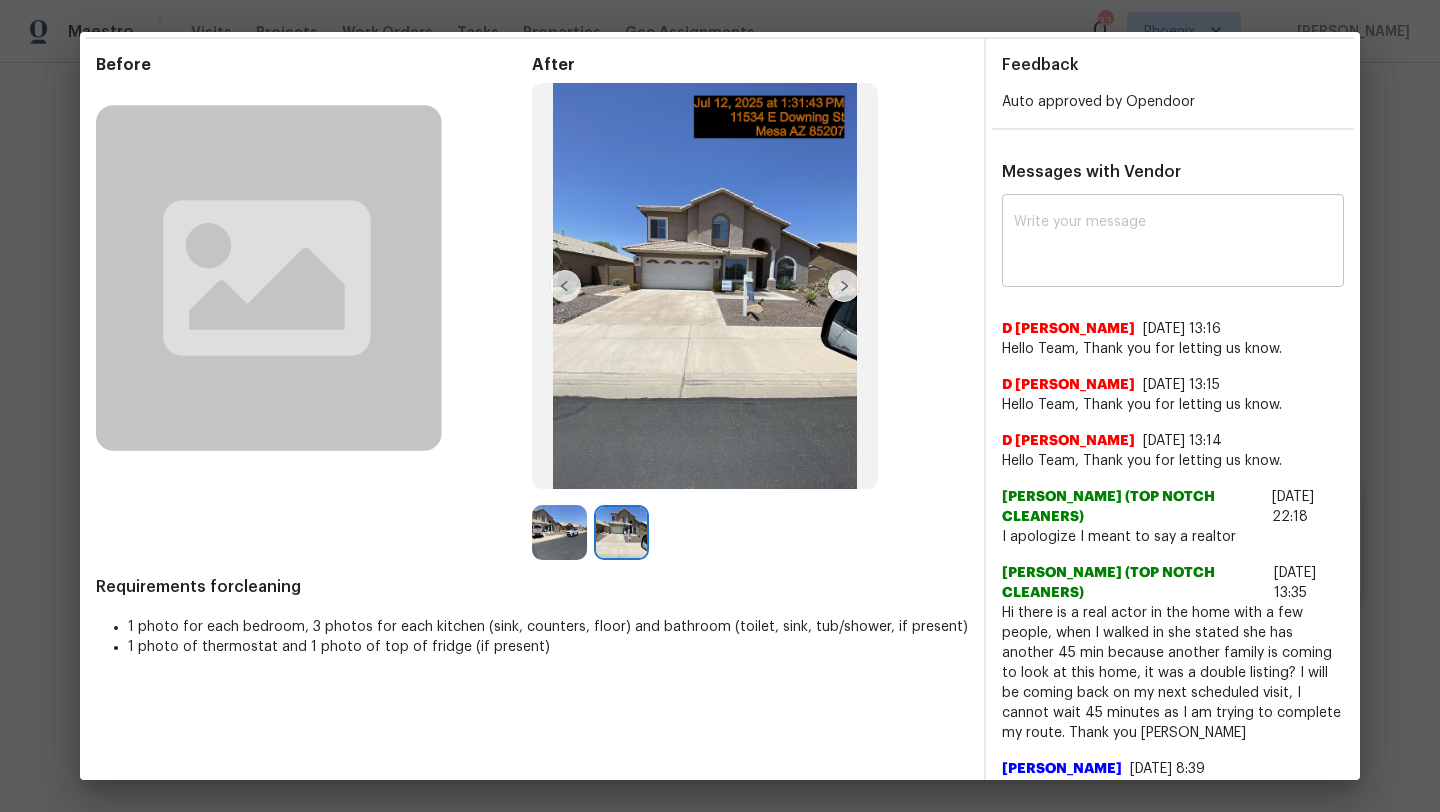 click at bounding box center (1173, 243) 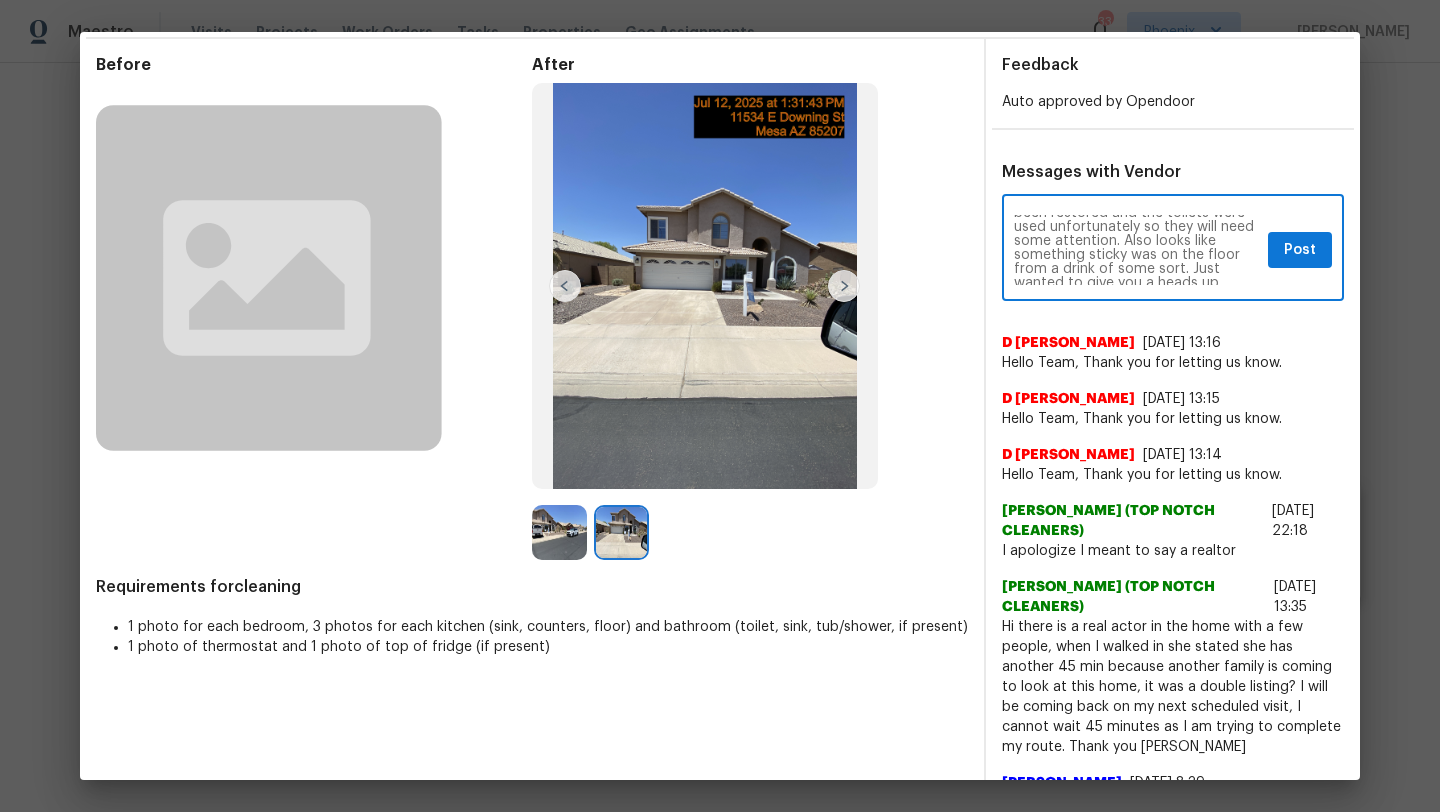 scroll, scrollTop: 42, scrollLeft: 0, axis: vertical 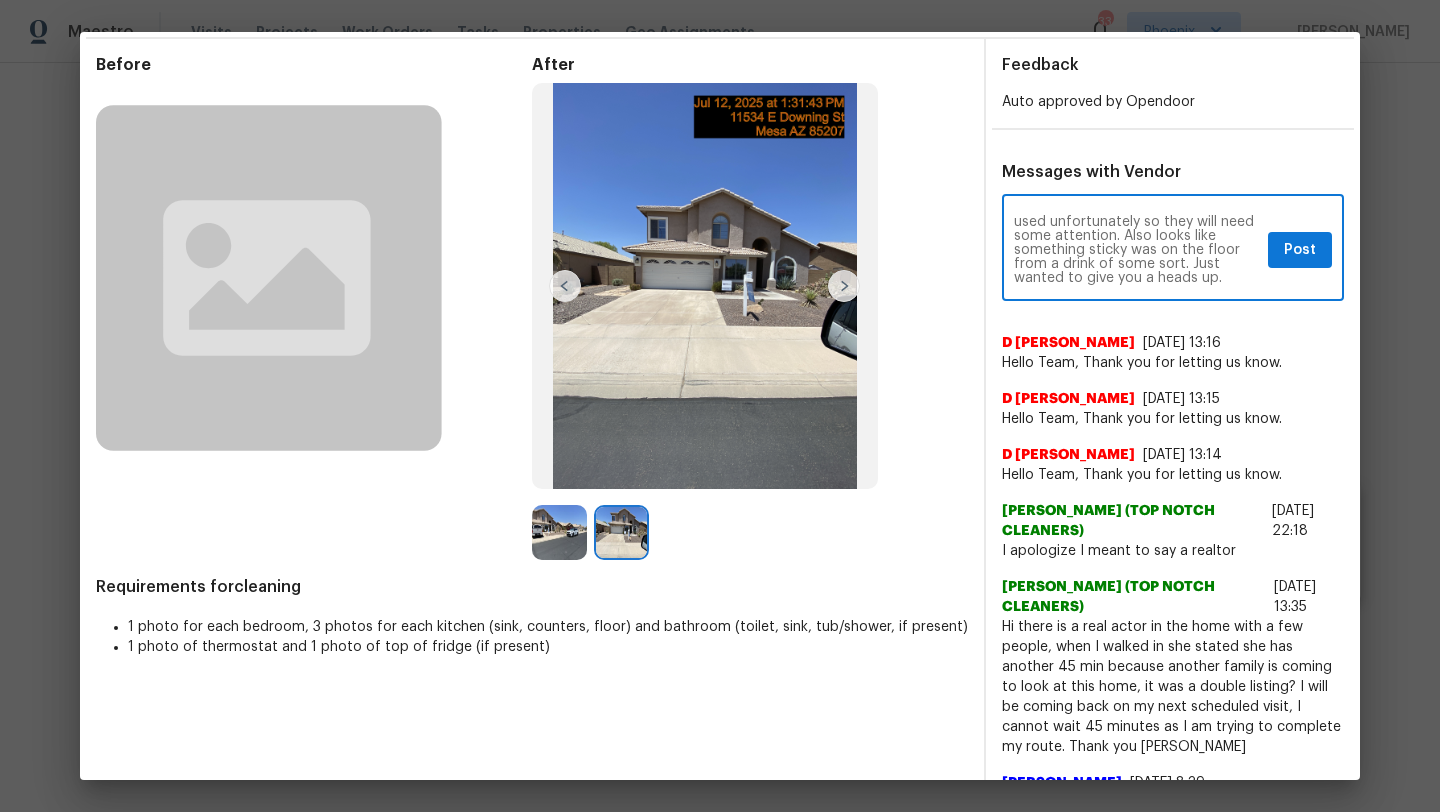 type on "Hi Lisa, Water was off at the home for awhile but now has been restored and the toilets were used unfortunately so they will need some attention. Also looks like something sticky was on the floor from a drink of some sort. Just wanted to give you a heads up. Thanks Scott" 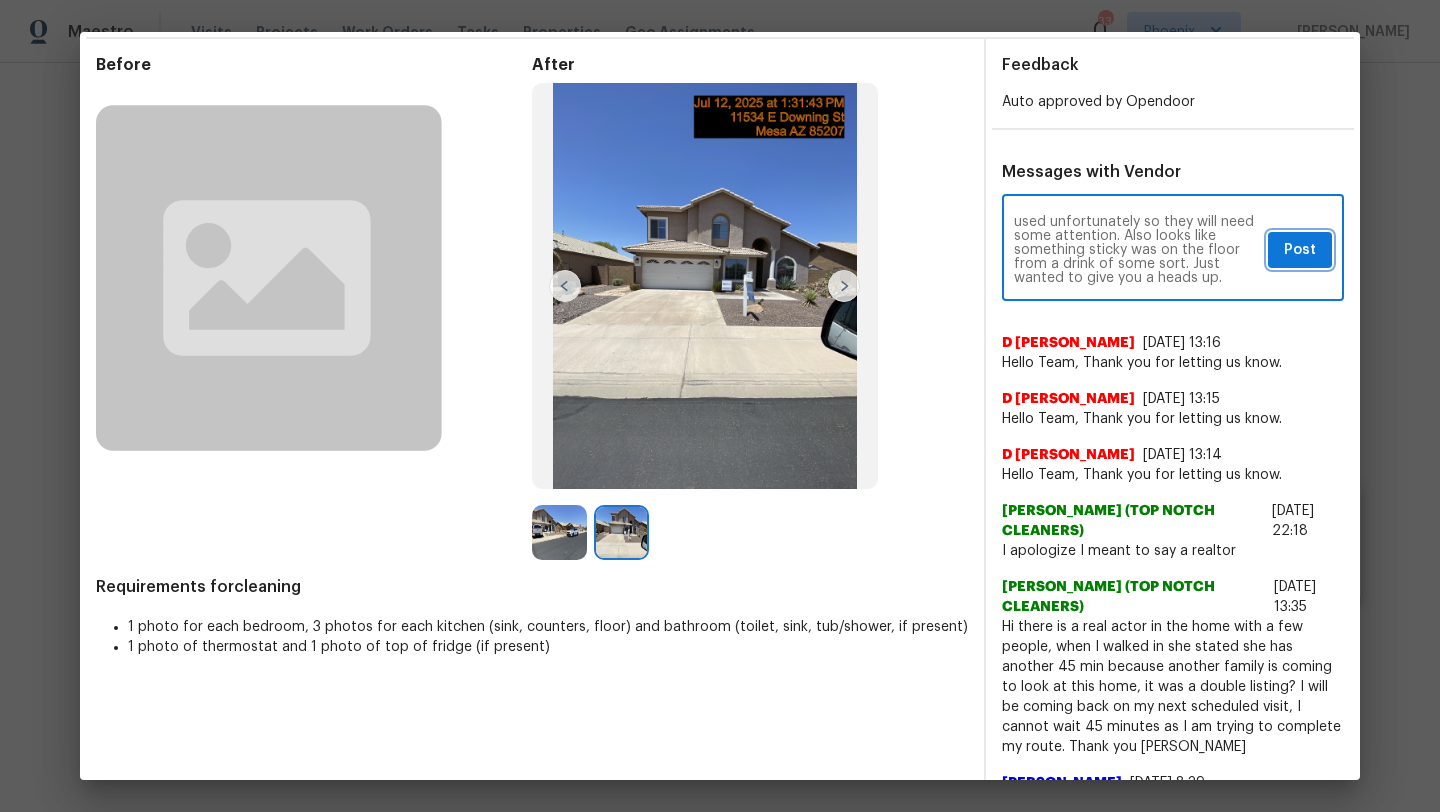 click on "Post" at bounding box center [1300, 250] 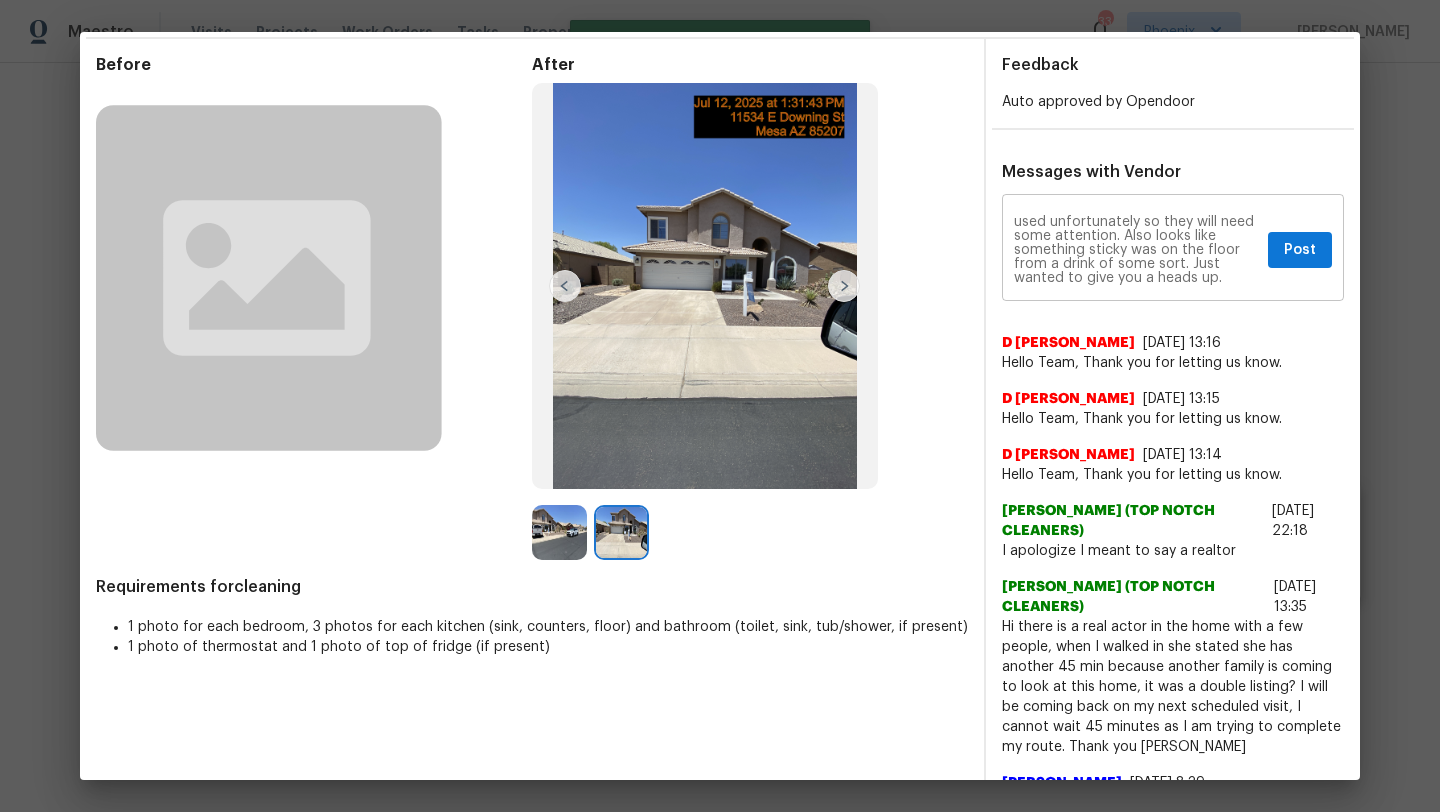 type 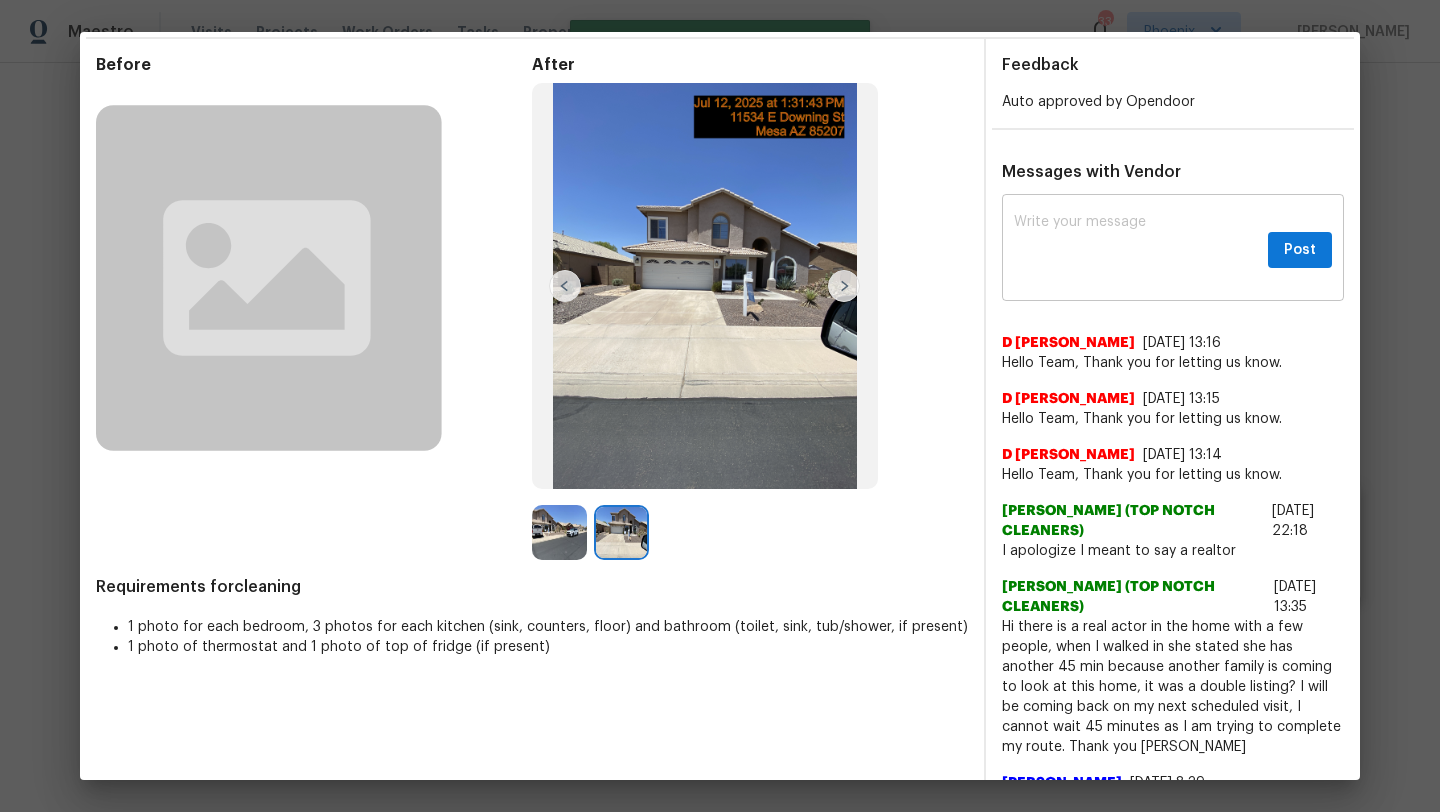 scroll, scrollTop: 0, scrollLeft: 0, axis: both 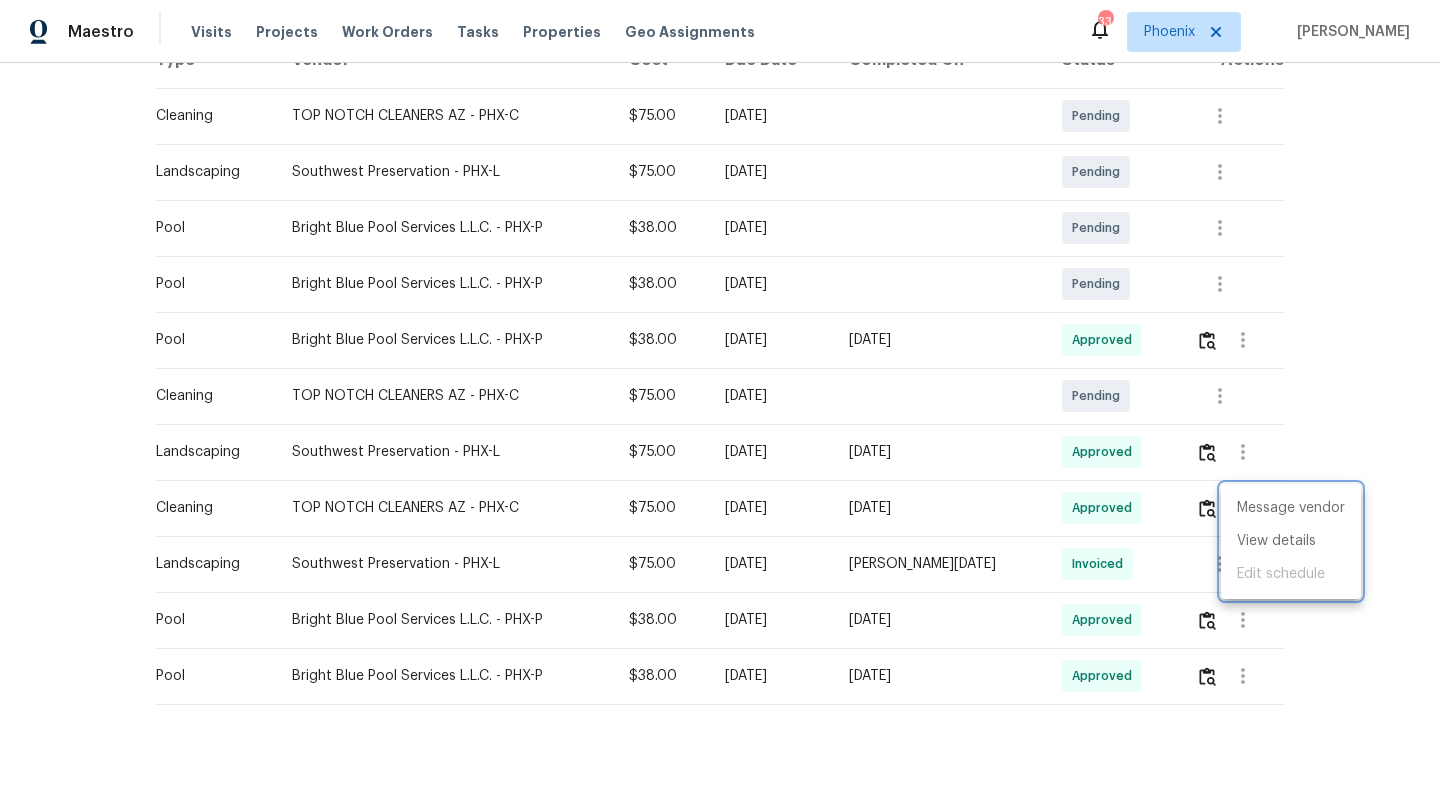 click at bounding box center [720, 406] 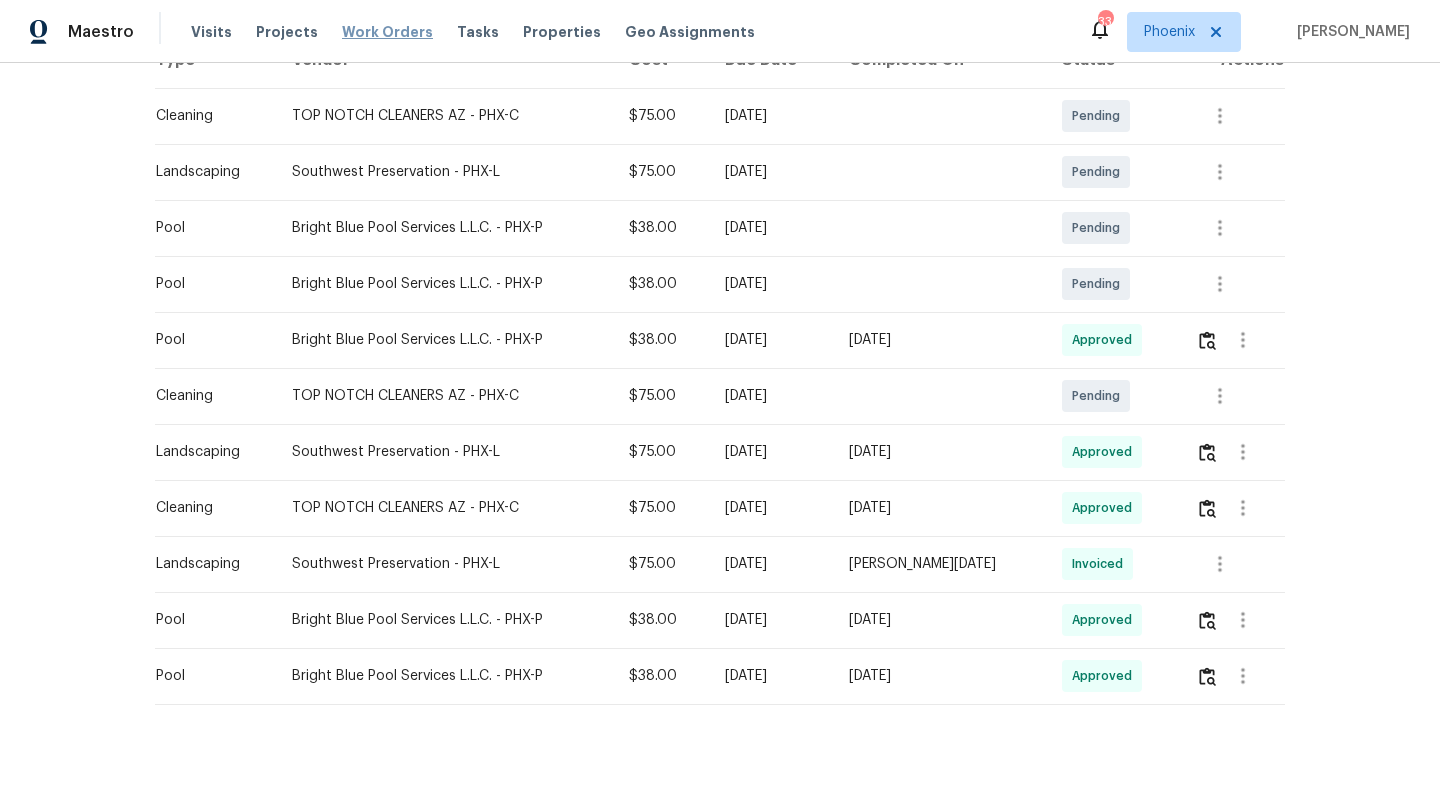 click on "Work Orders" at bounding box center [387, 32] 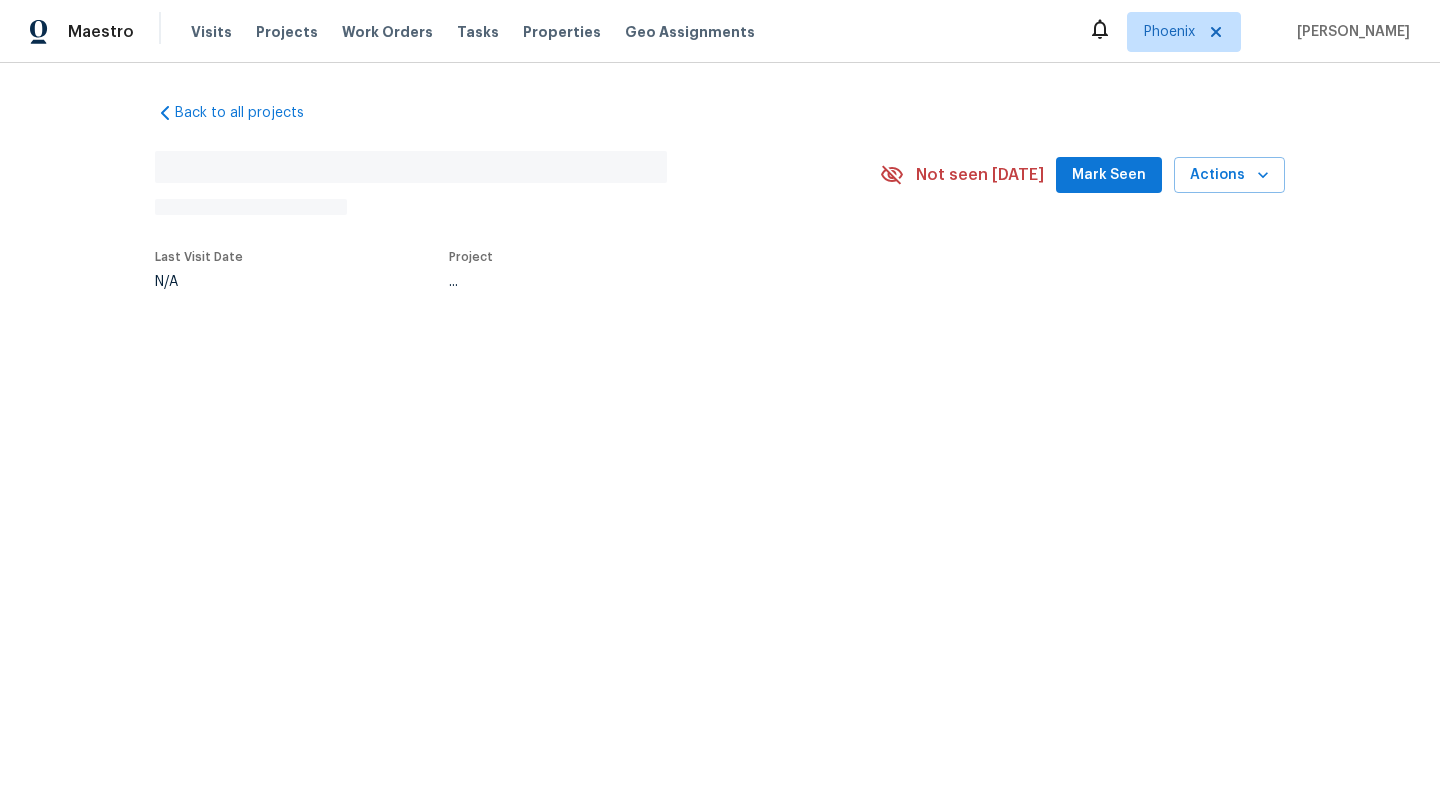 scroll, scrollTop: 0, scrollLeft: 0, axis: both 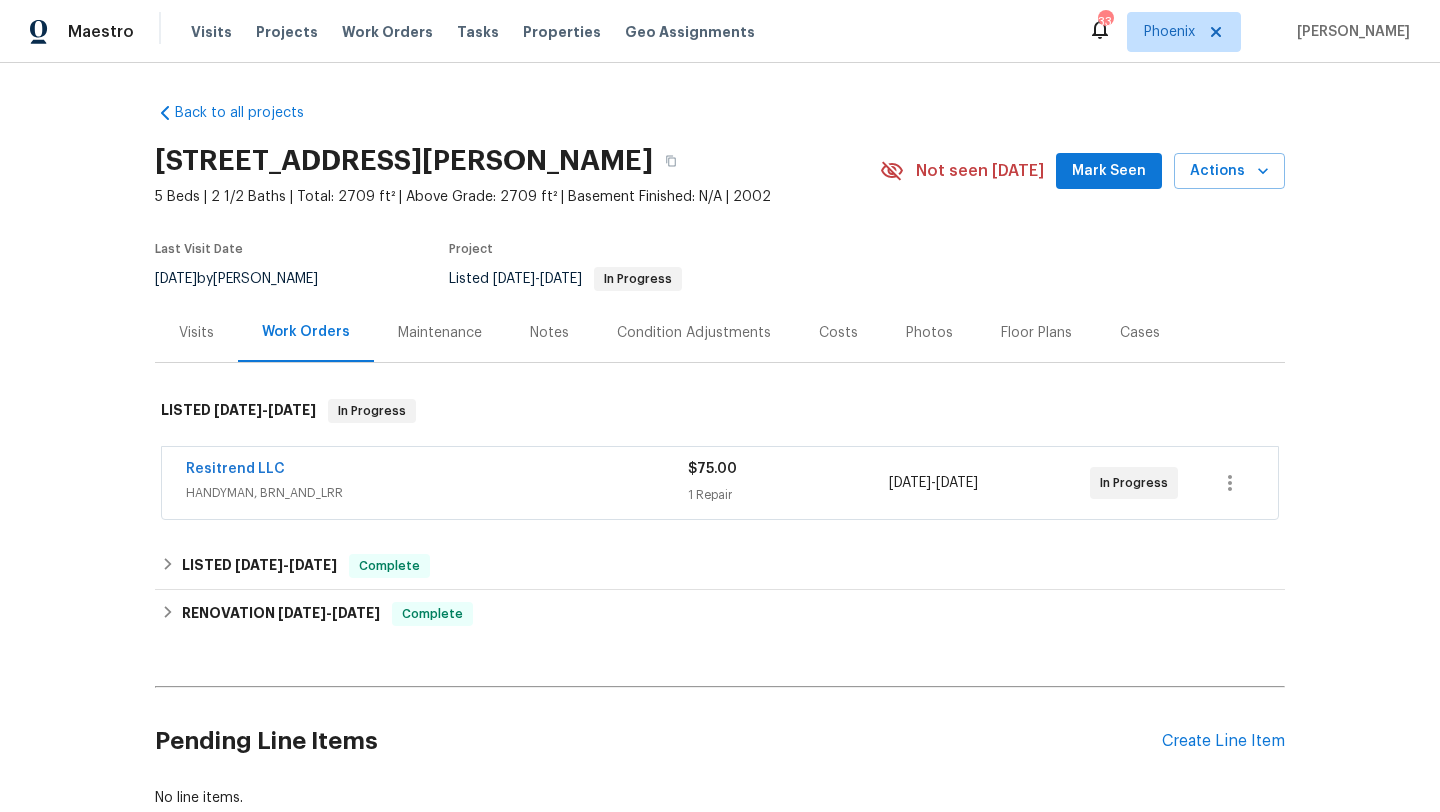 click on "Notes" at bounding box center (549, 333) 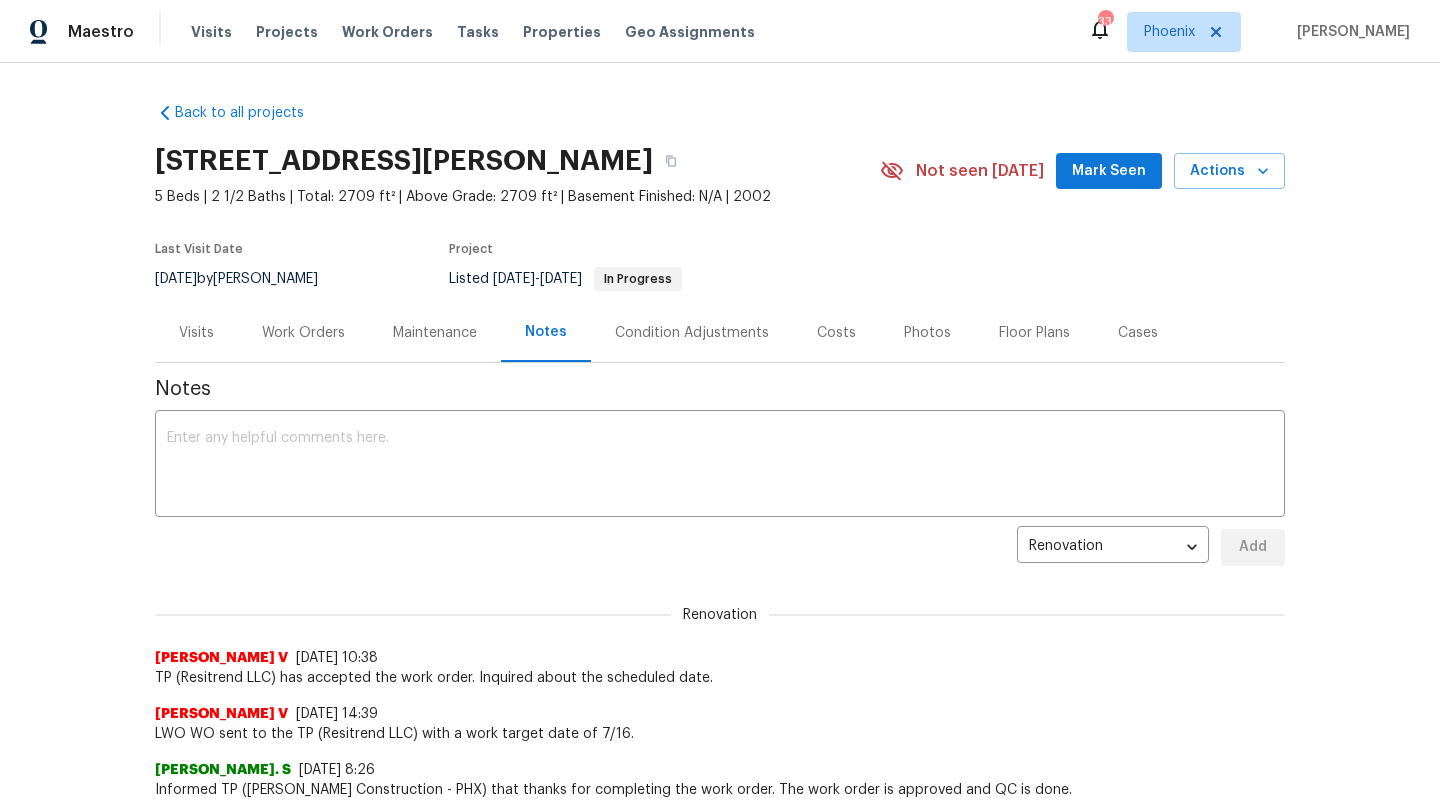 click on "Work Orders" at bounding box center [303, 333] 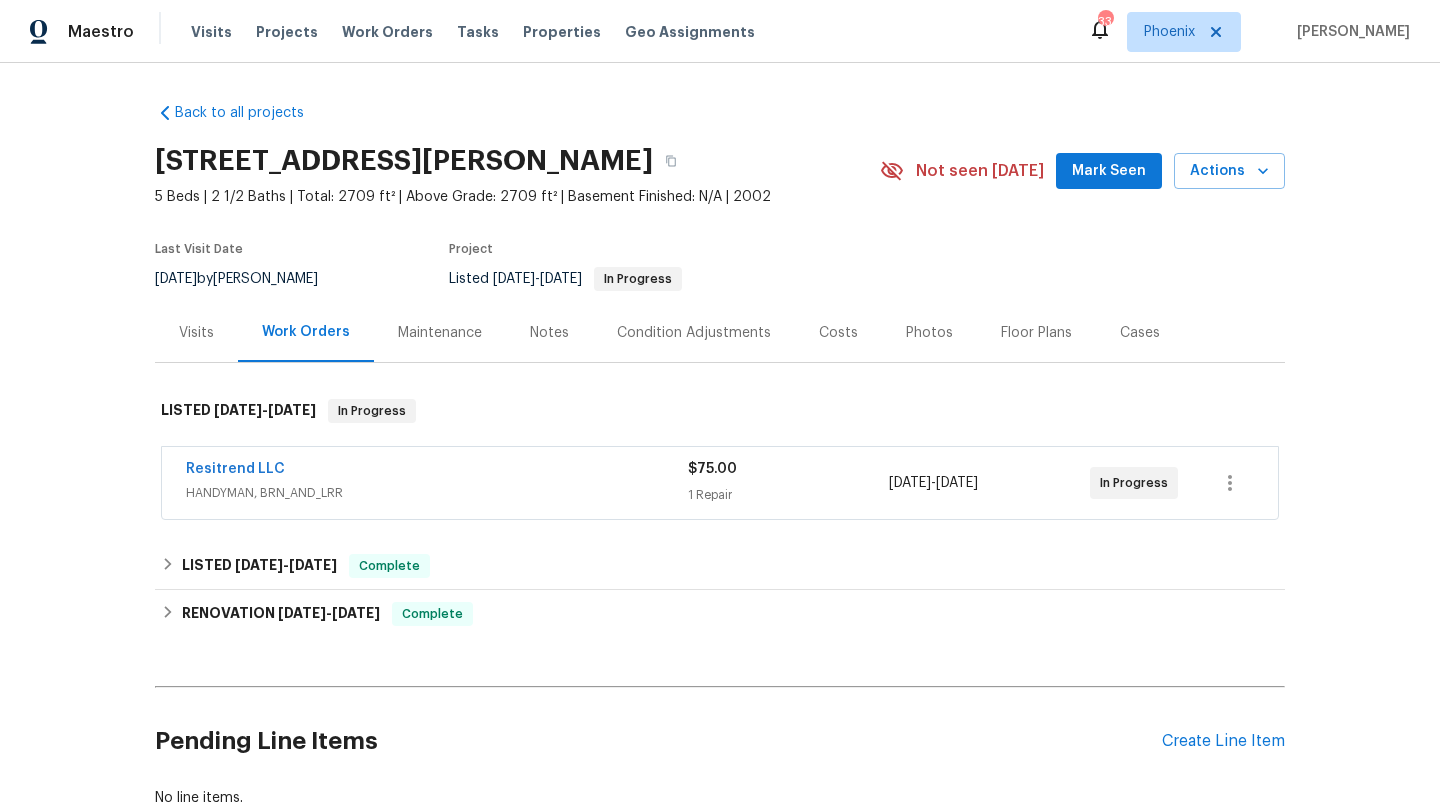 click on "Resitrend LLC HANDYMAN, BRN_AND_LRR $75.00 1 Repair 7/14/2025  -  7/16/2025 In Progress" at bounding box center [720, 483] 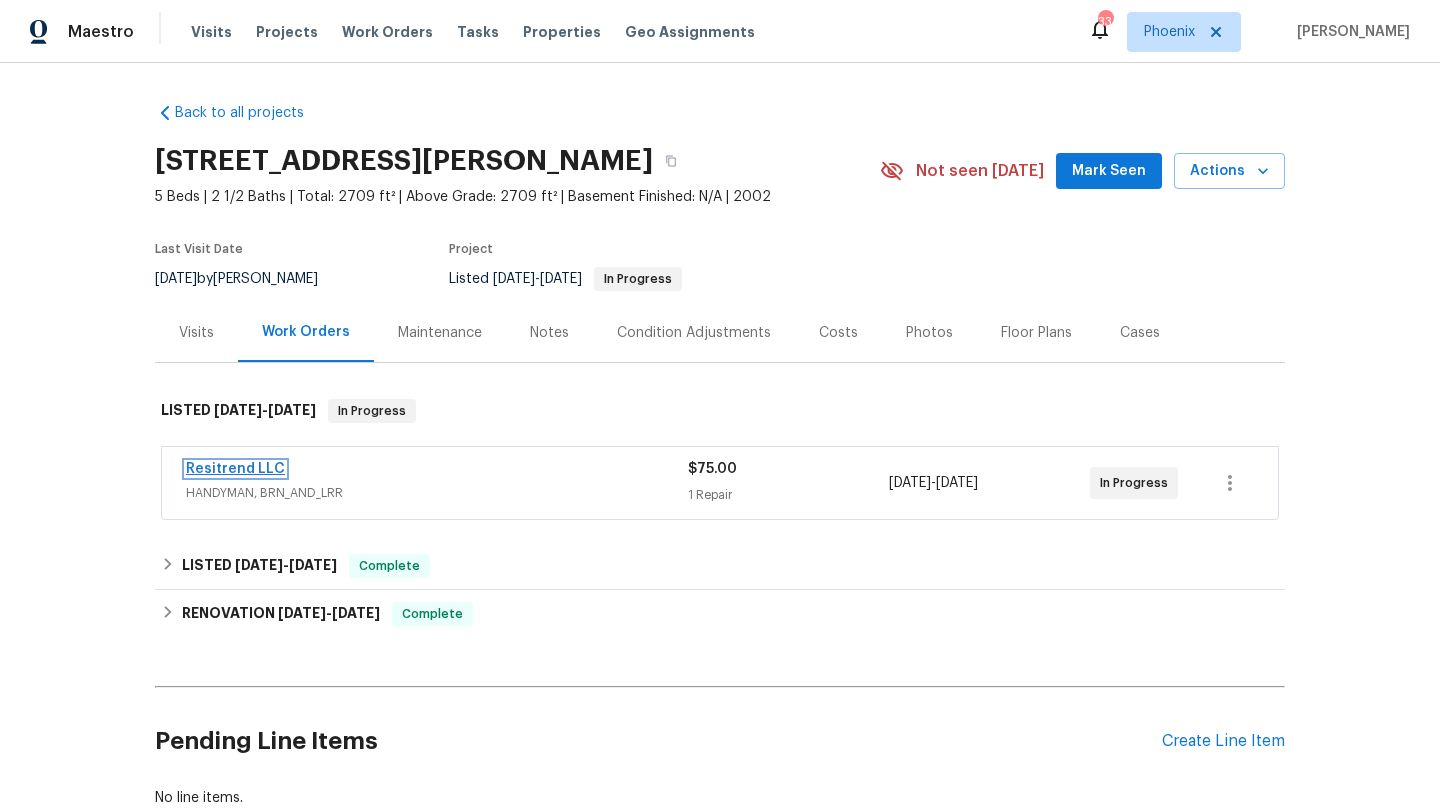click on "Resitrend LLC" at bounding box center [235, 469] 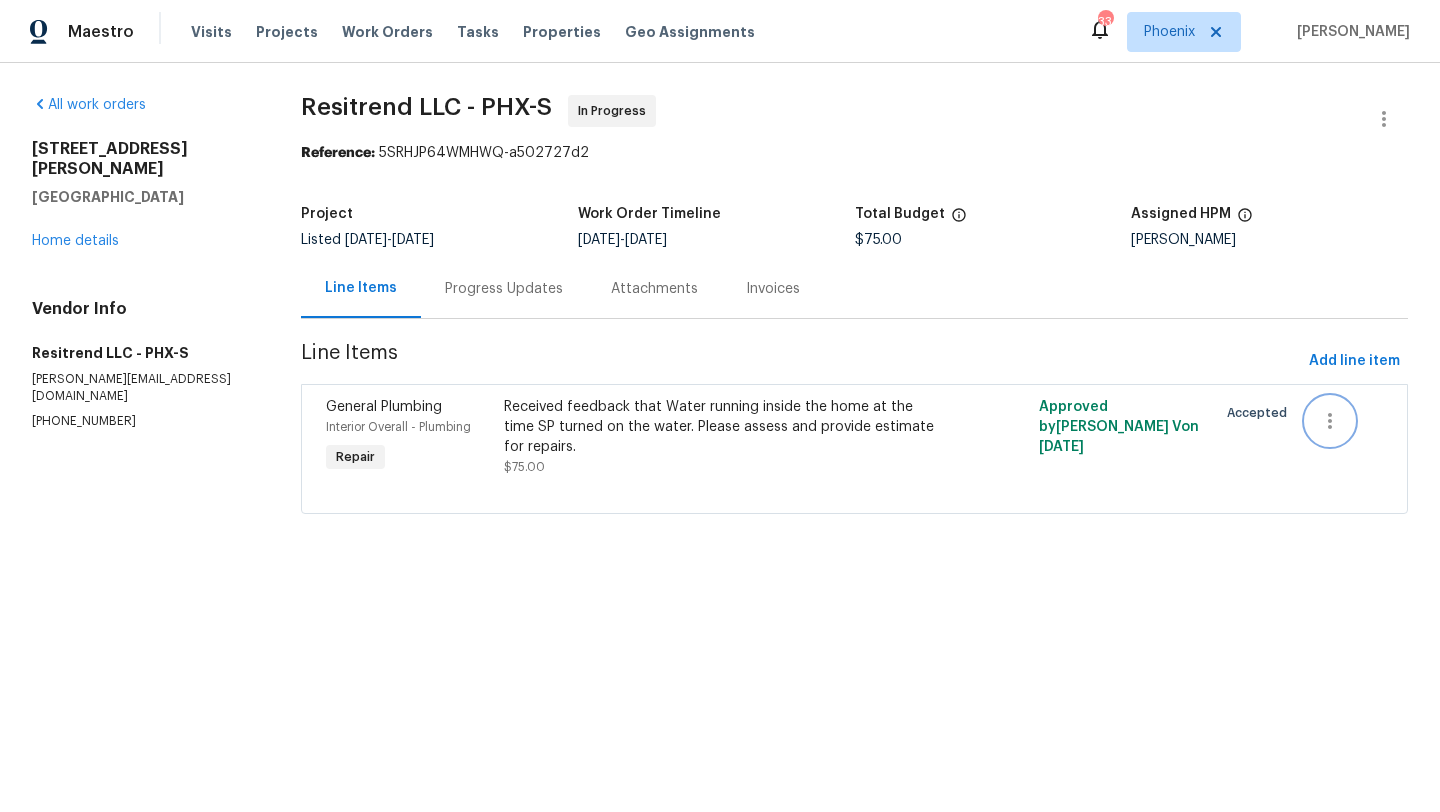 click 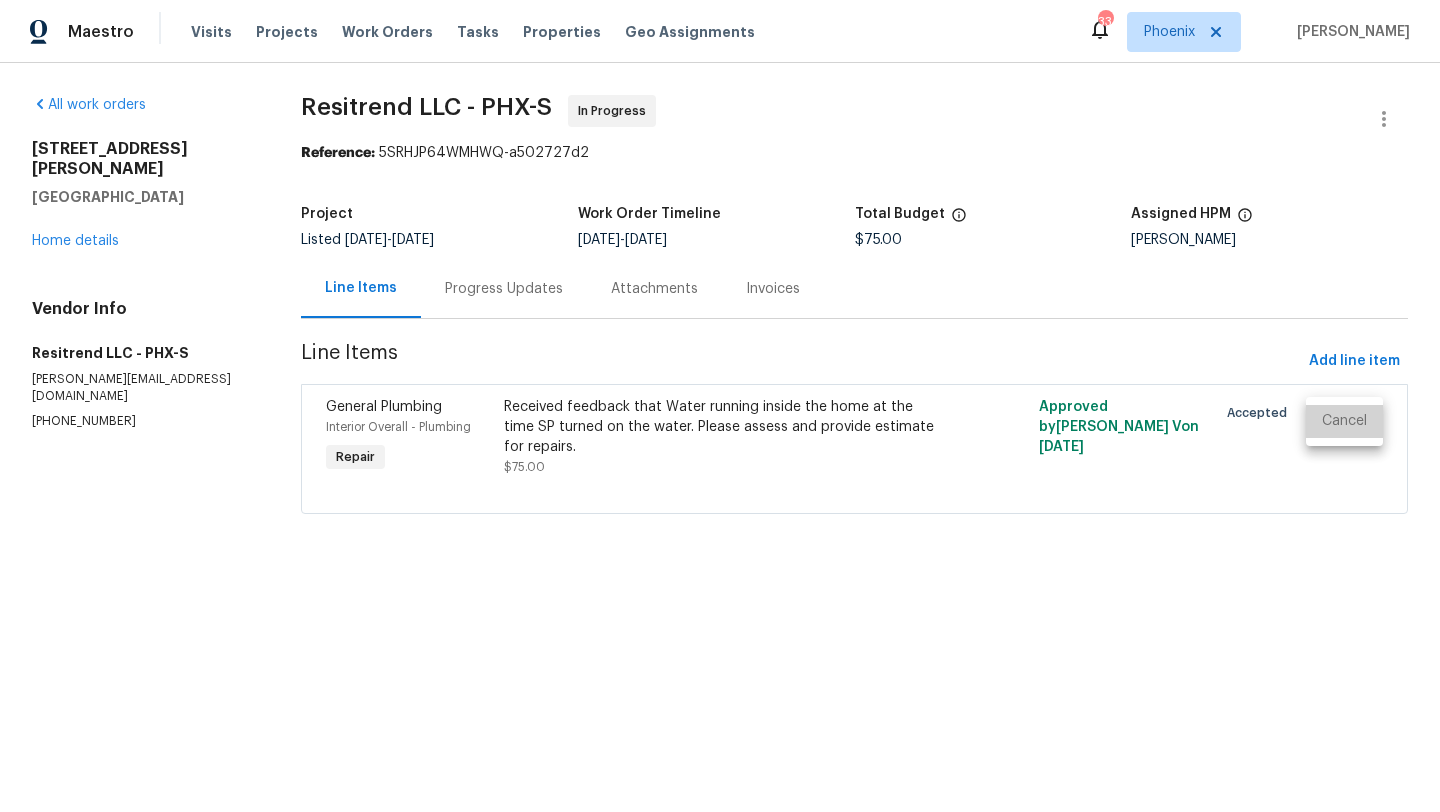 click on "Cancel" at bounding box center (1344, 421) 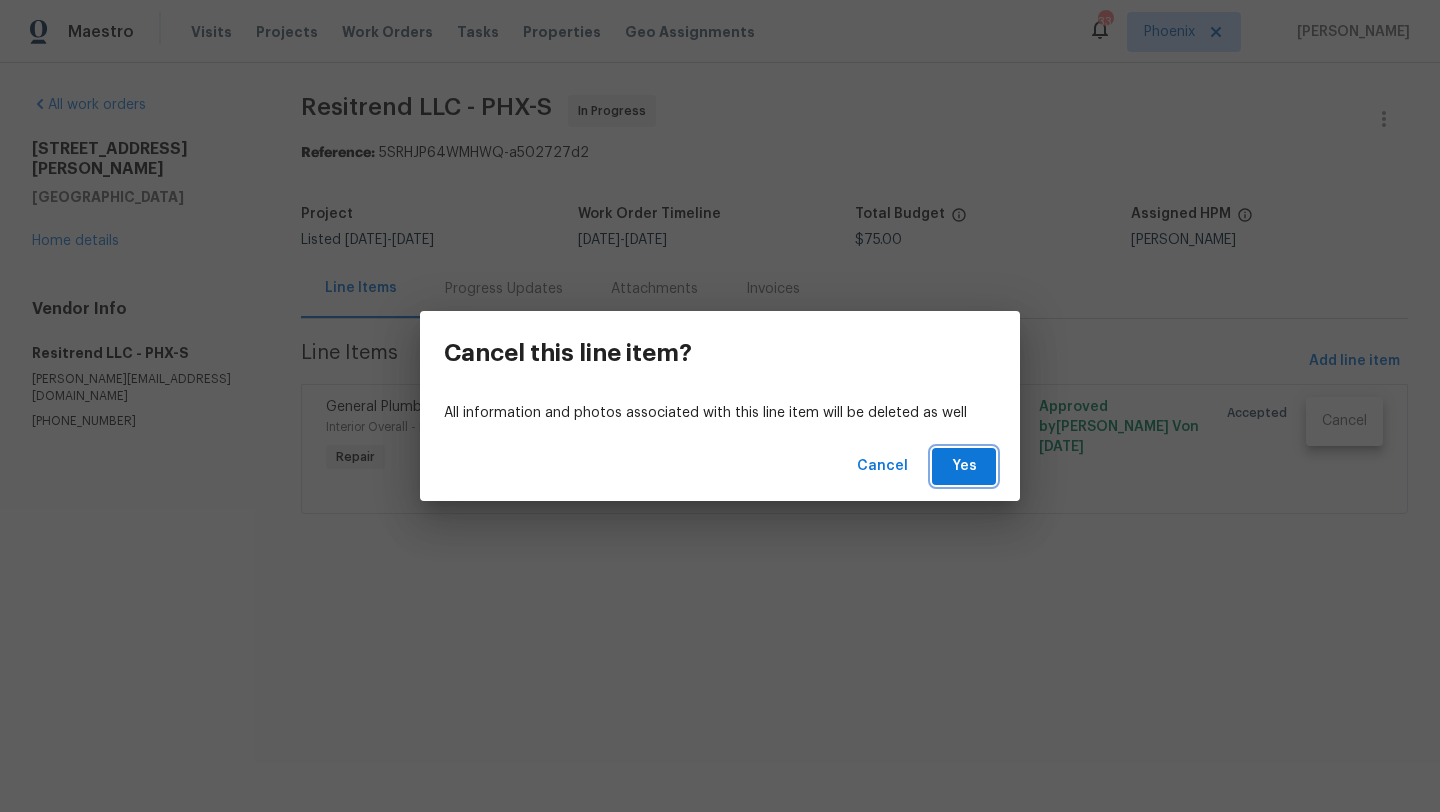 click on "Yes" at bounding box center [964, 466] 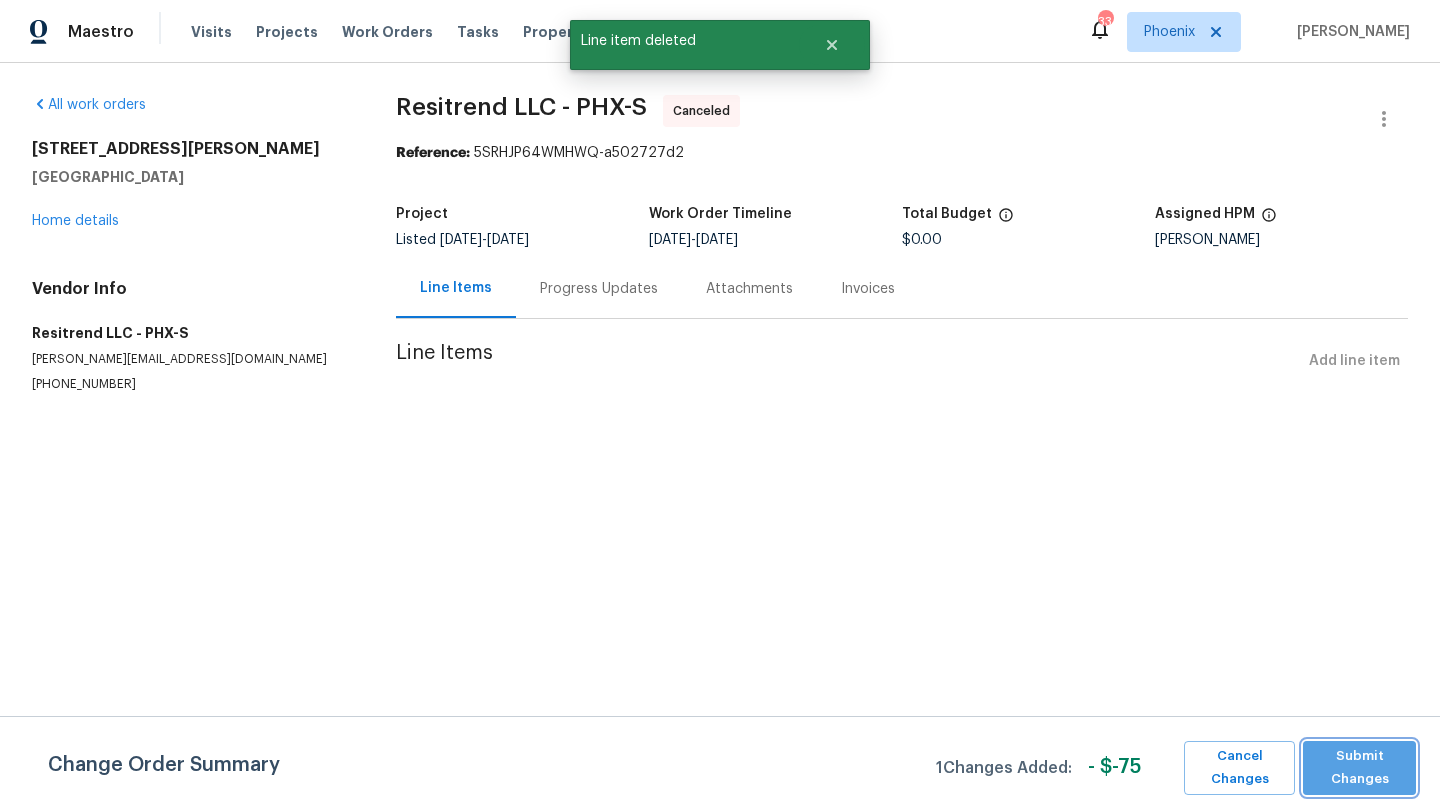 click on "Submit Changes" at bounding box center (1359, 768) 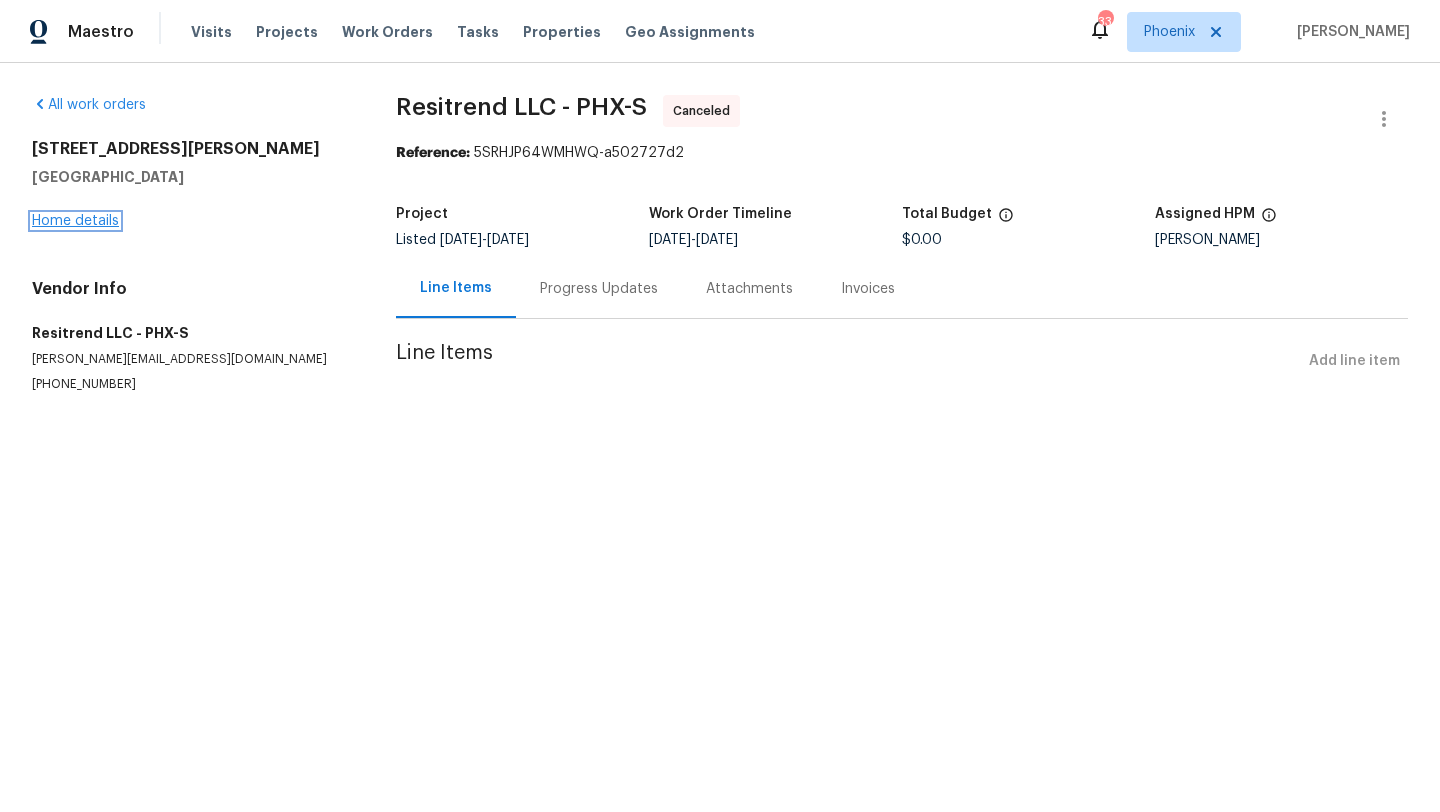 click on "Home details" at bounding box center [75, 221] 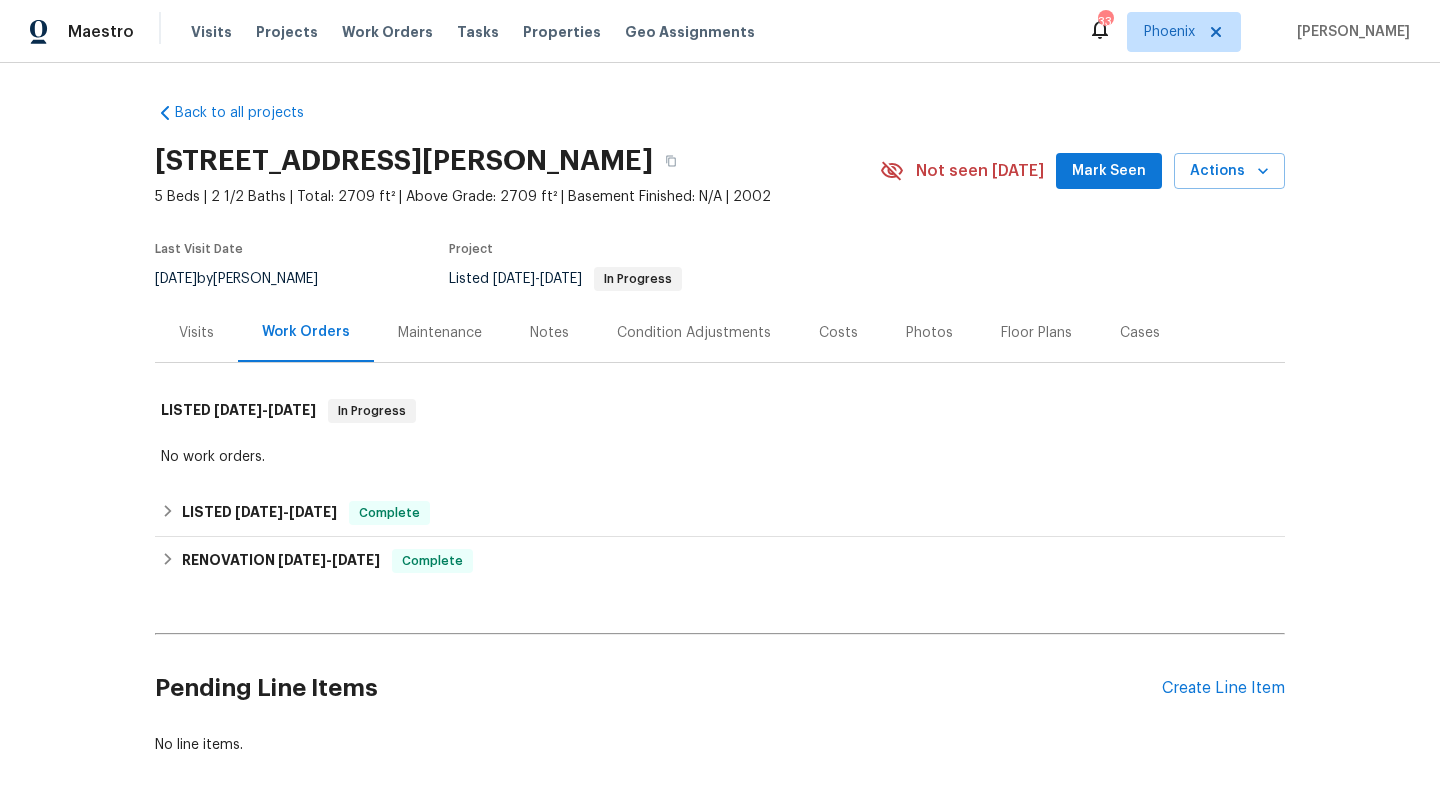 click on "Notes" at bounding box center [549, 333] 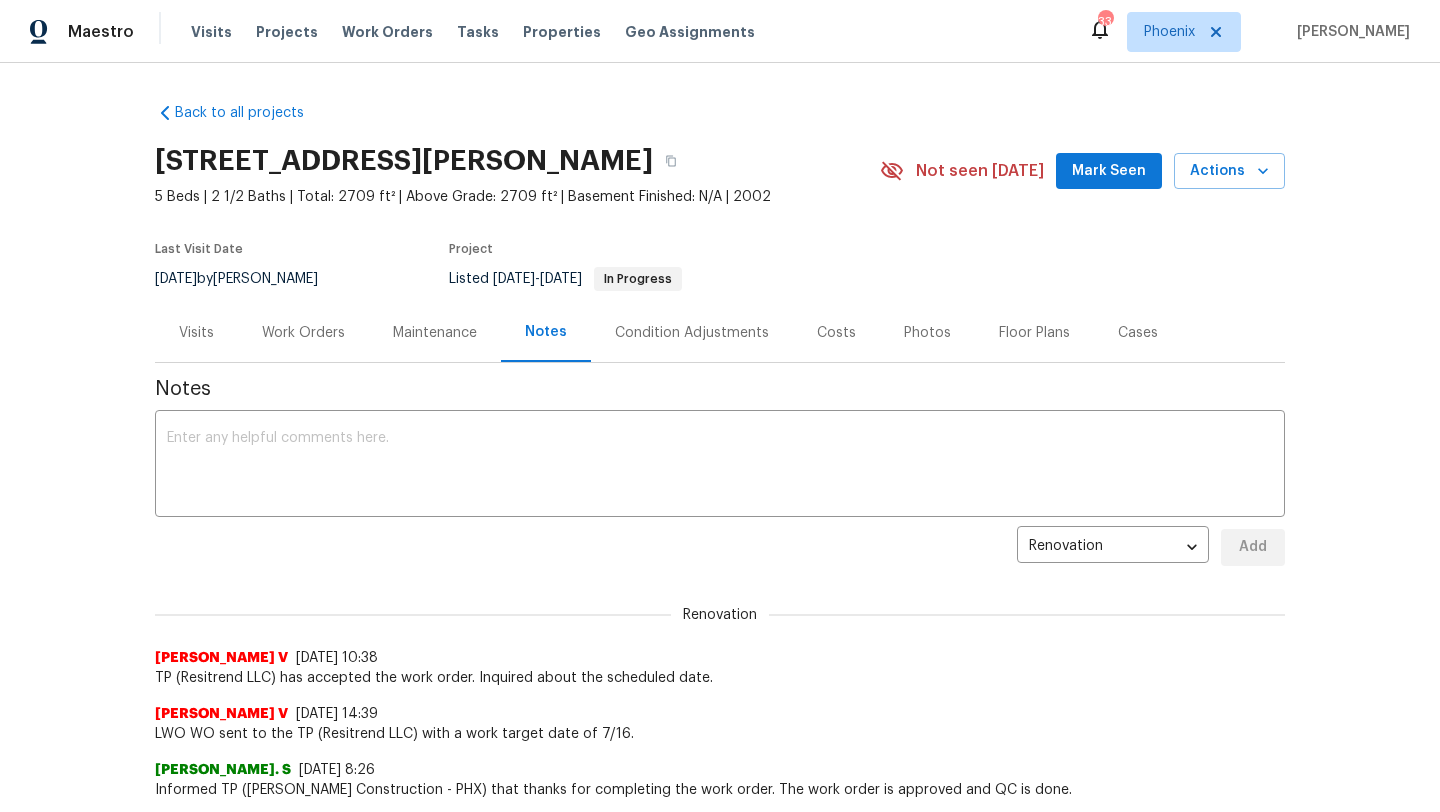 click on "Notes x ​ Renovation   ee525dc3-471d-40e0-9858-bcbdea4d50cc ​ Add Renovation Divya Dharshini V 7/15/25, 10:38 TP (Resitrend LLC) has accepted the work order. Inquired about the scheduled date. Divya Dharshini V 7/14/25, 14:39 LWO WO sent to the TP (Resitrend LLC) with a work target date of 7/16. Glory Joyce. S 7/2/25, 8:26 Informed TP (Strasser Construction - PHX)  that thanks for completing the work order. The work order is approved and QC is done. Scott Nicol 7/1/25, 15:14 #nowater   UTL-76705 11534 Divya Dharshini V 7/1/25, 7:43 TP (Strasser Construction - PHX) has accepted the work order. Inquired about the scheduled date. Glory Joyce. S 6/30/25, 12:41 The work order has been sent out by HQI, LWO WO sent to the vendor (Strasser Construction - PHX) with a work target date of 07/02/2025. Waiting to get the schedule date from the vendor. SHYAMJITH R 6/30/25, 10:42 Water - emailed check to provider Scott Nicol 6/24/25, 14:27 SHYAMJITH R 6/24/25, 11:22 Water - New online request sent SHYAMJITH R Address" at bounding box center [720, 1268] 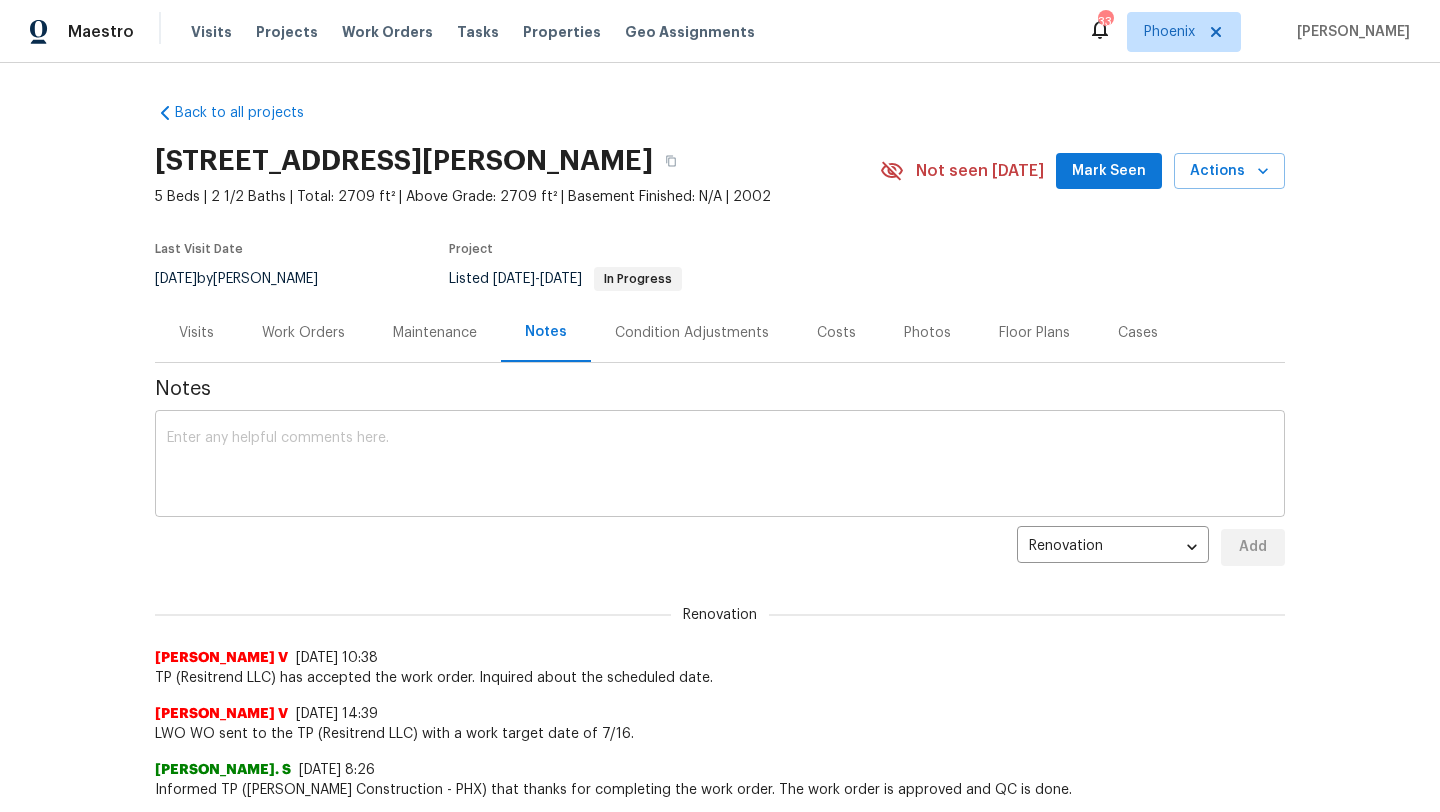 click at bounding box center (720, 466) 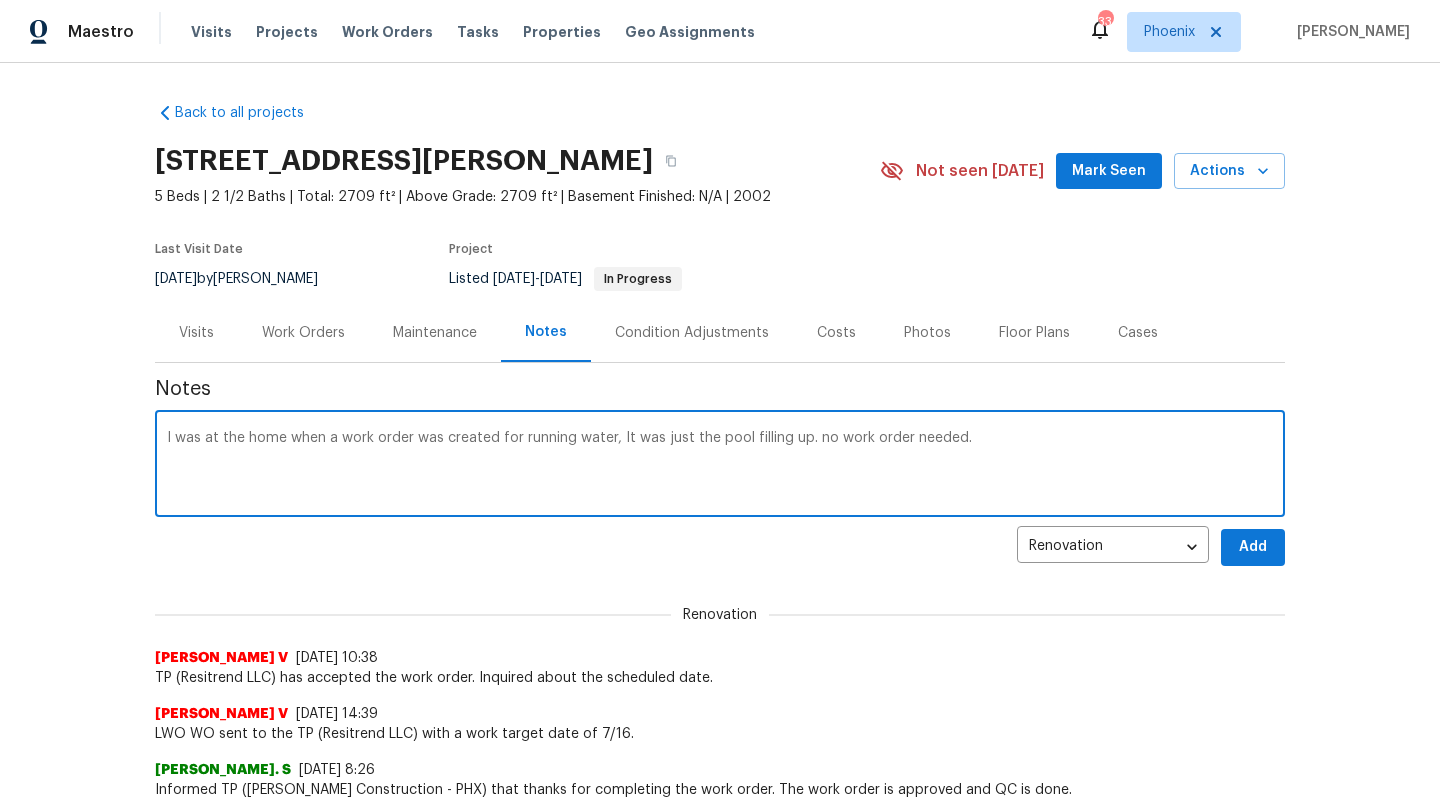 type on "I was at the home when a work order was created for running water, It was just the pool filling up. no work order needed." 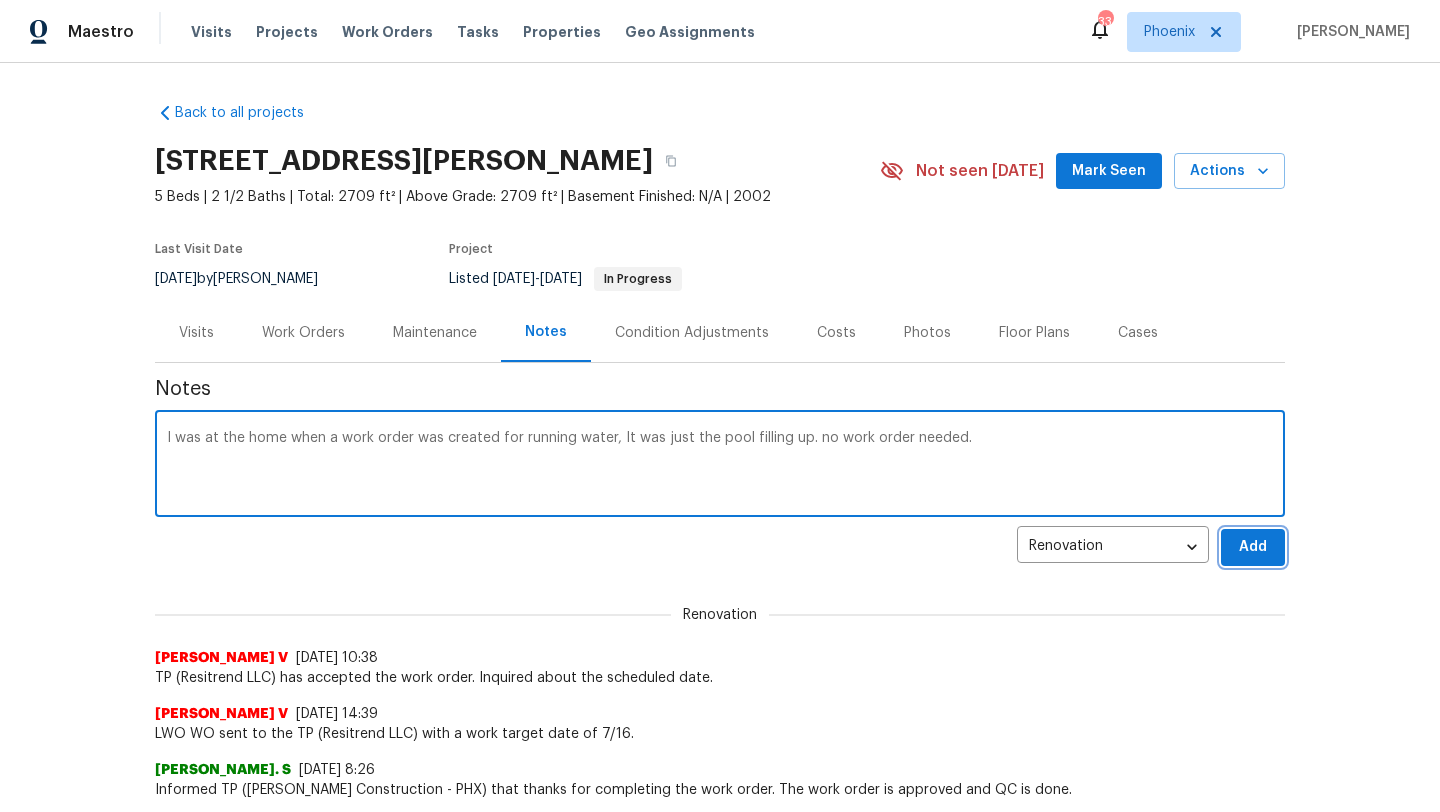 click on "Add" at bounding box center [1253, 547] 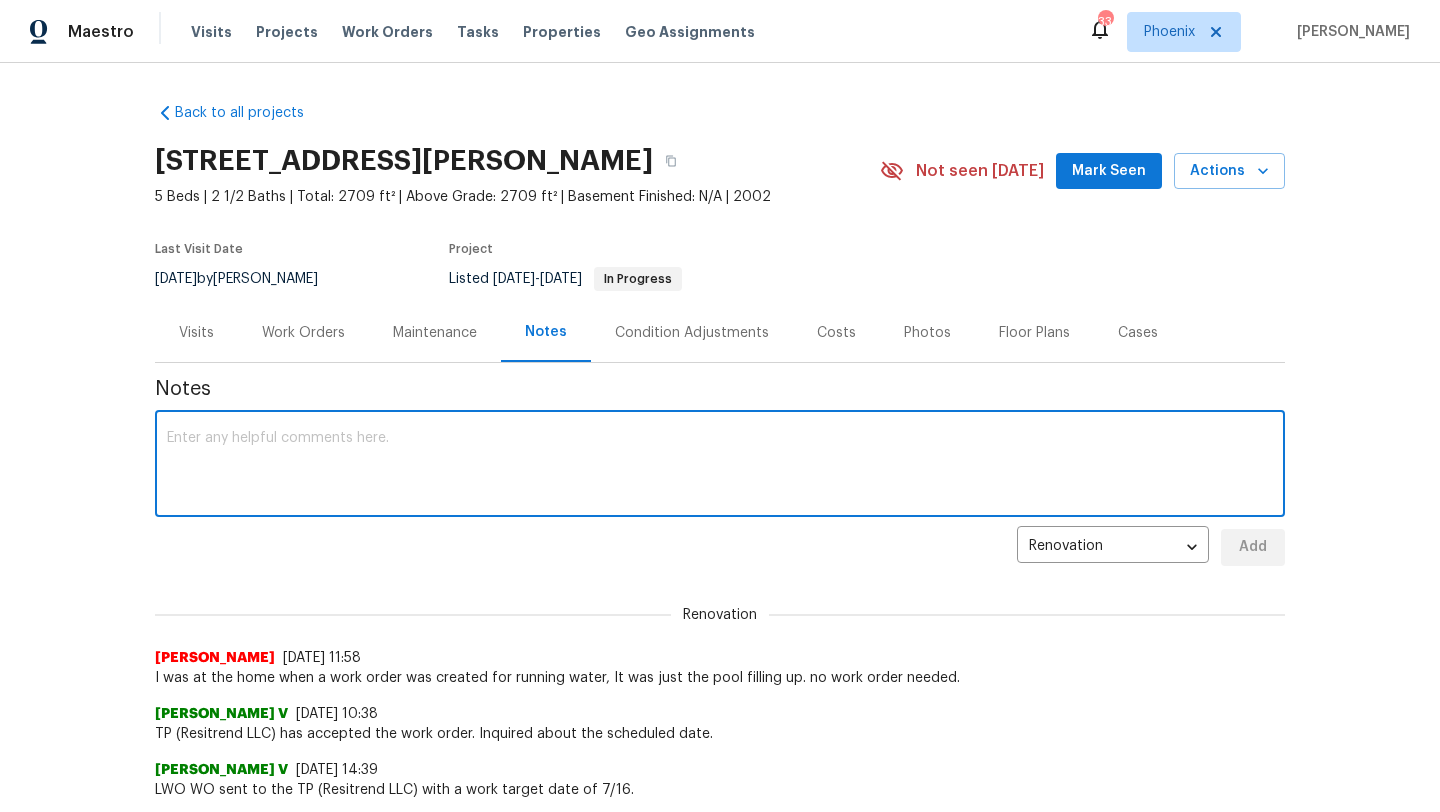 click at bounding box center [720, 466] 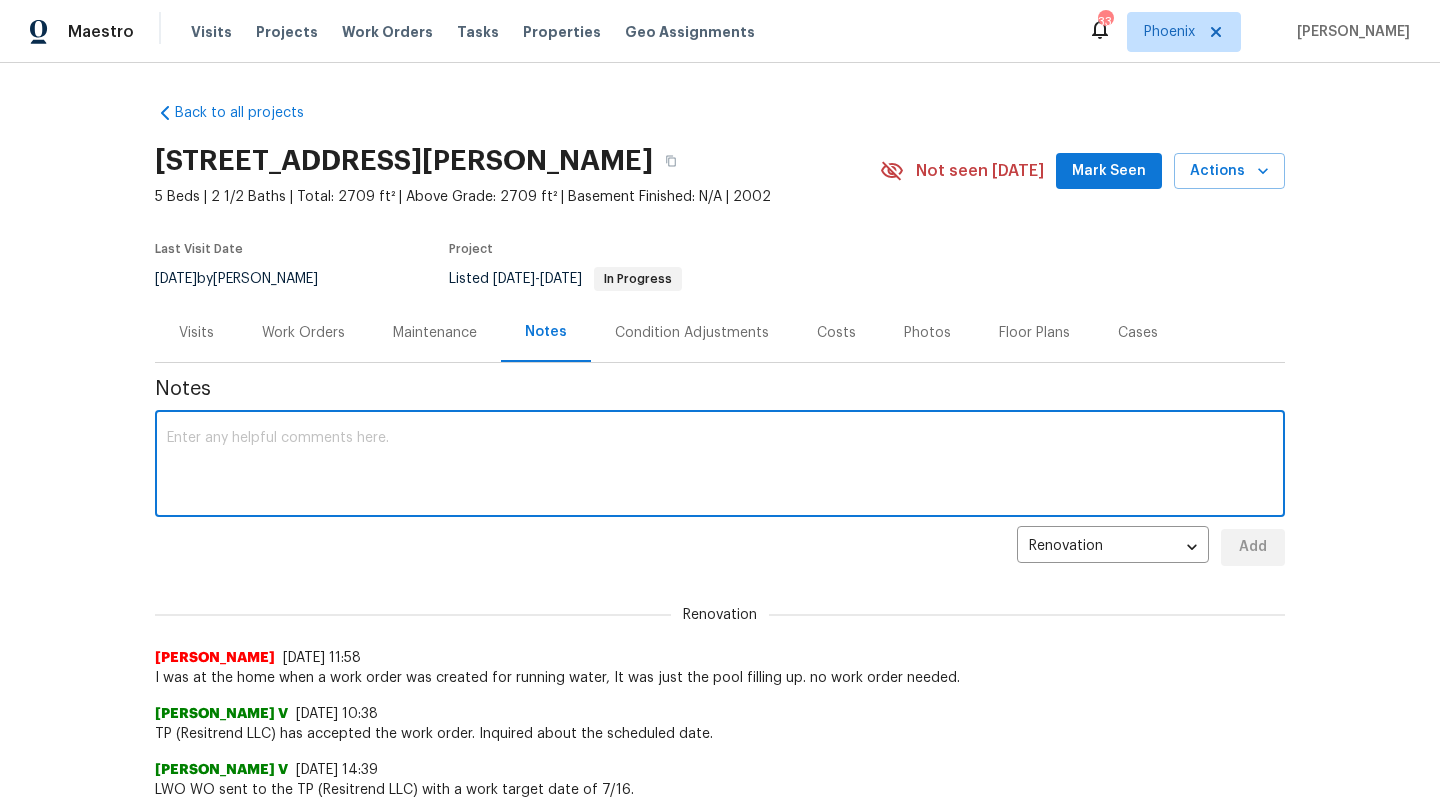 type on "L" 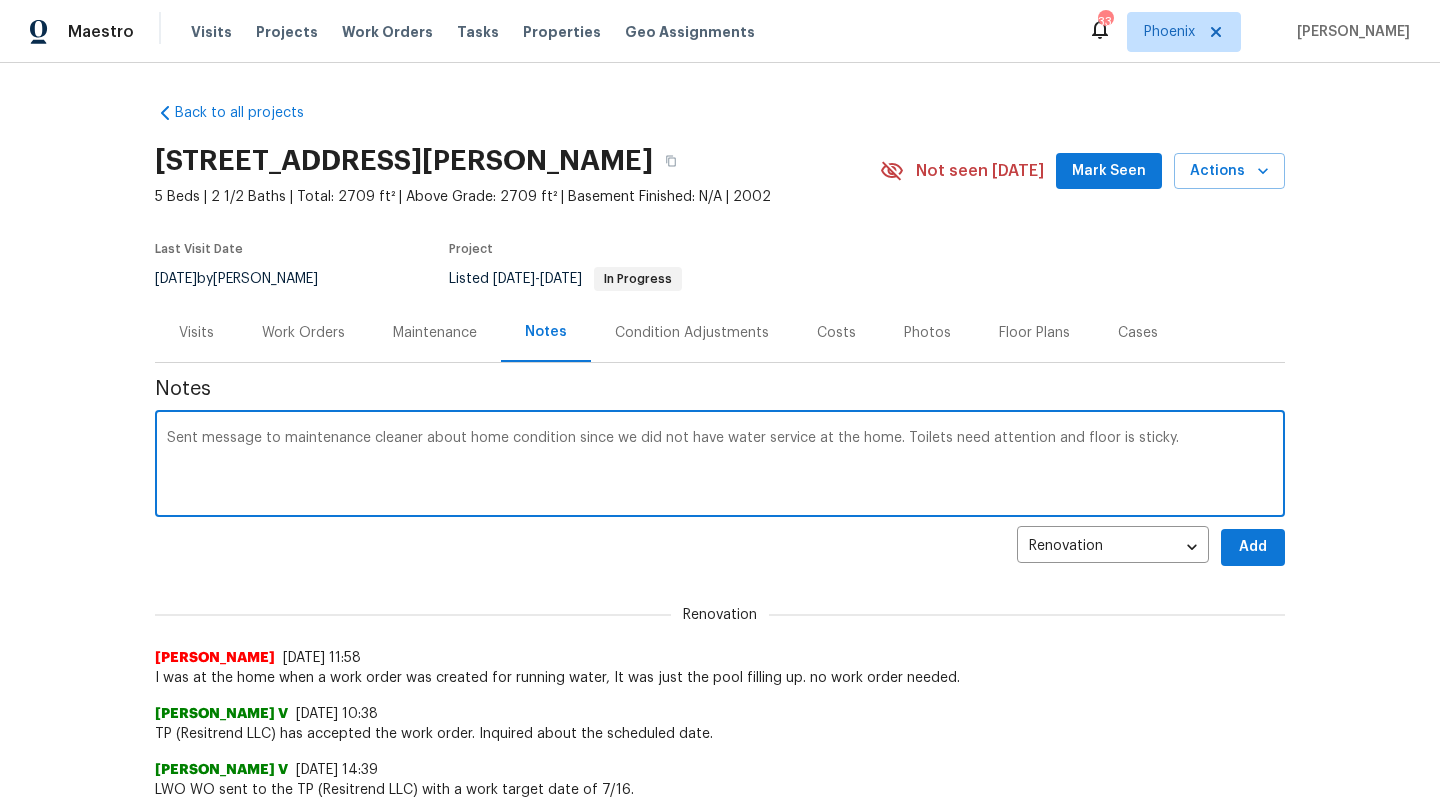 type on "Sent message to maintenance cleaner about home condition since we did not have water service at the home. Toilets need attention and floor is sticky." 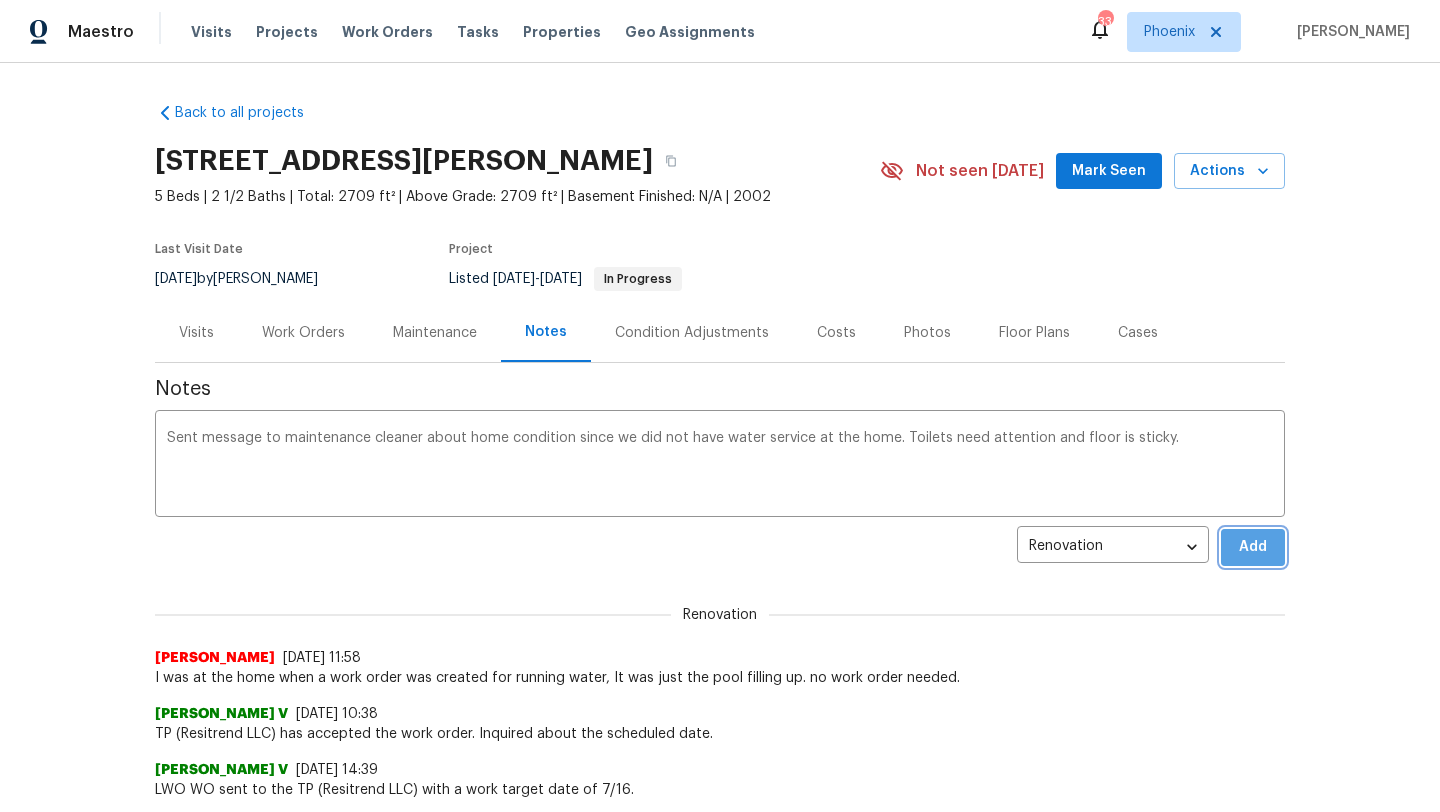 click on "Add" at bounding box center (1253, 547) 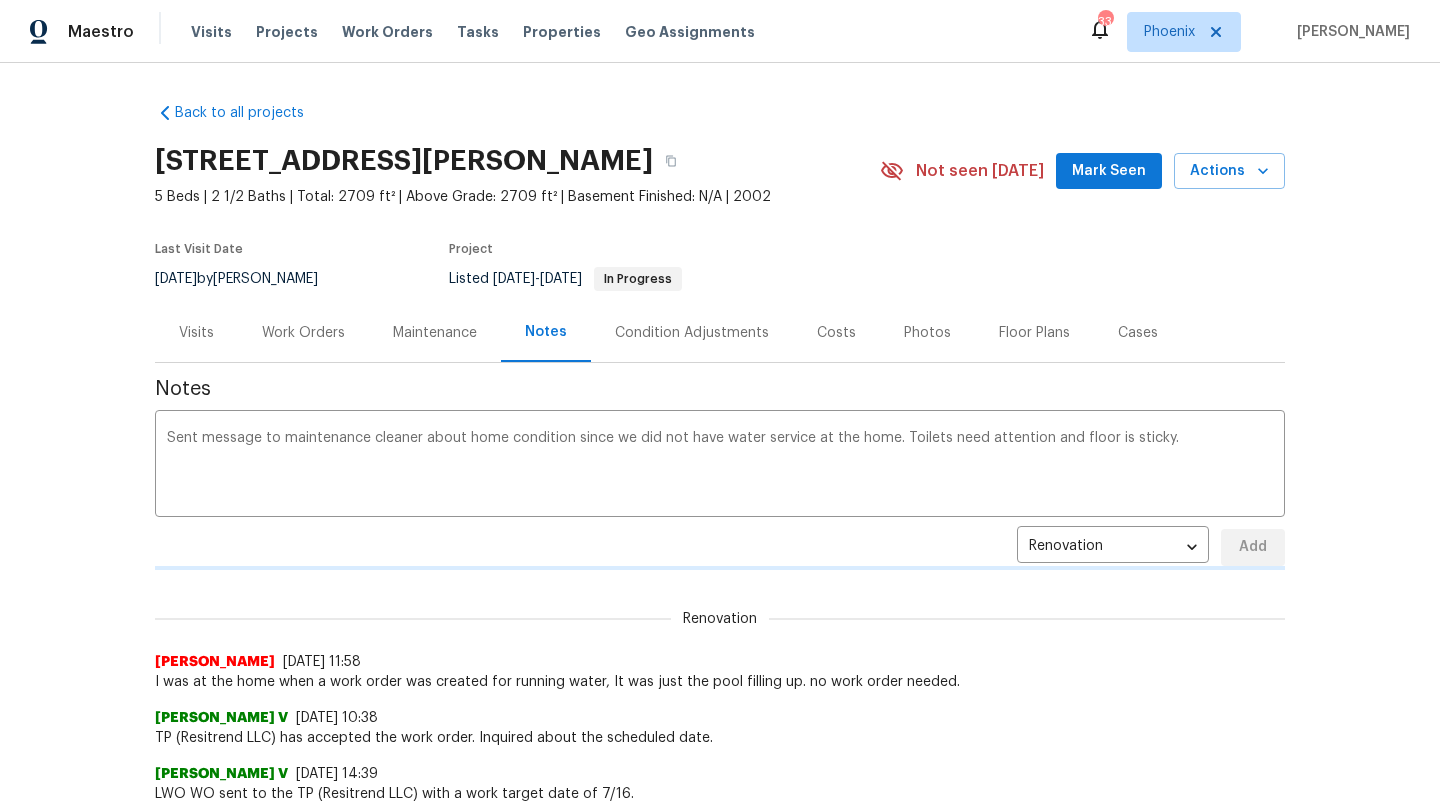 type 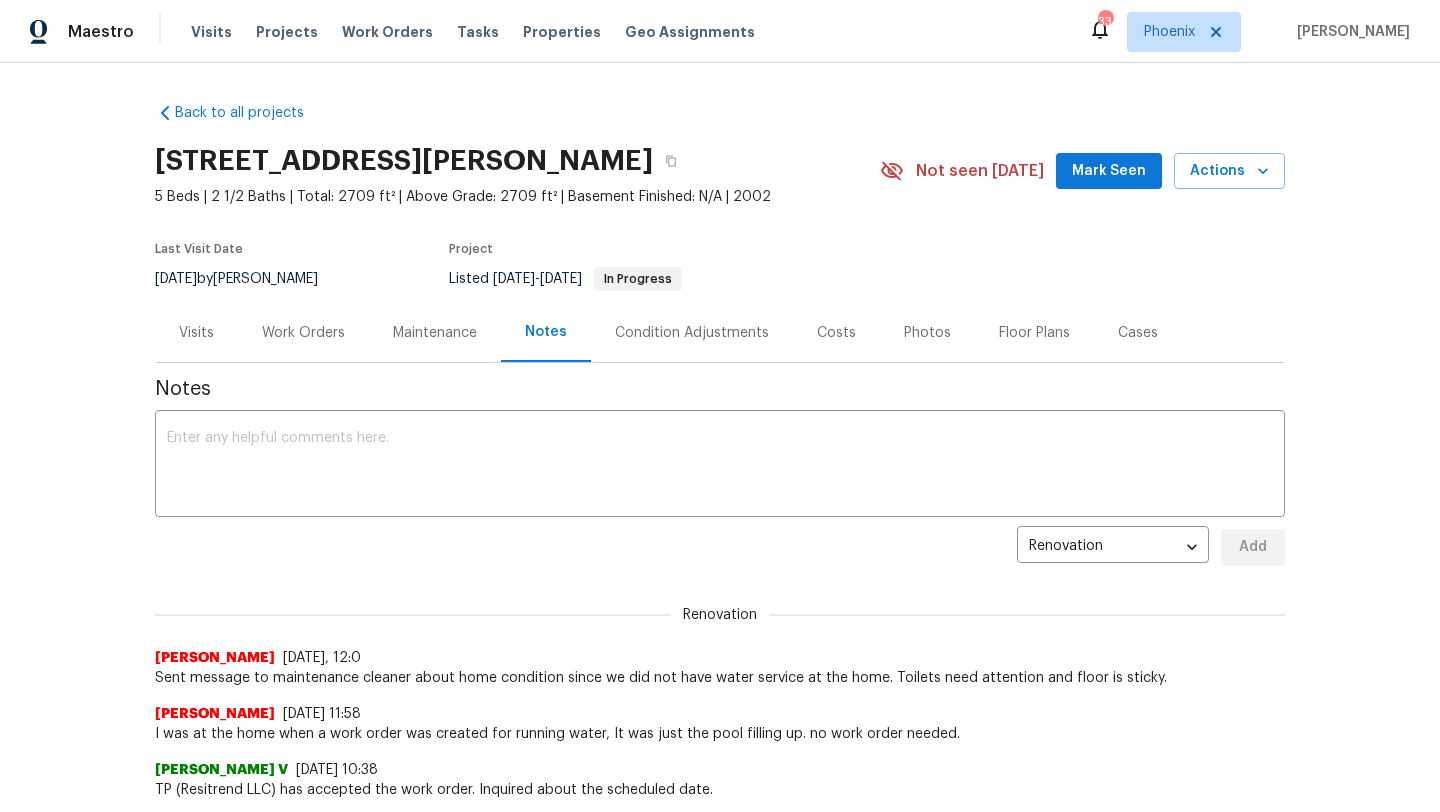 click on "Work Orders" at bounding box center [303, 333] 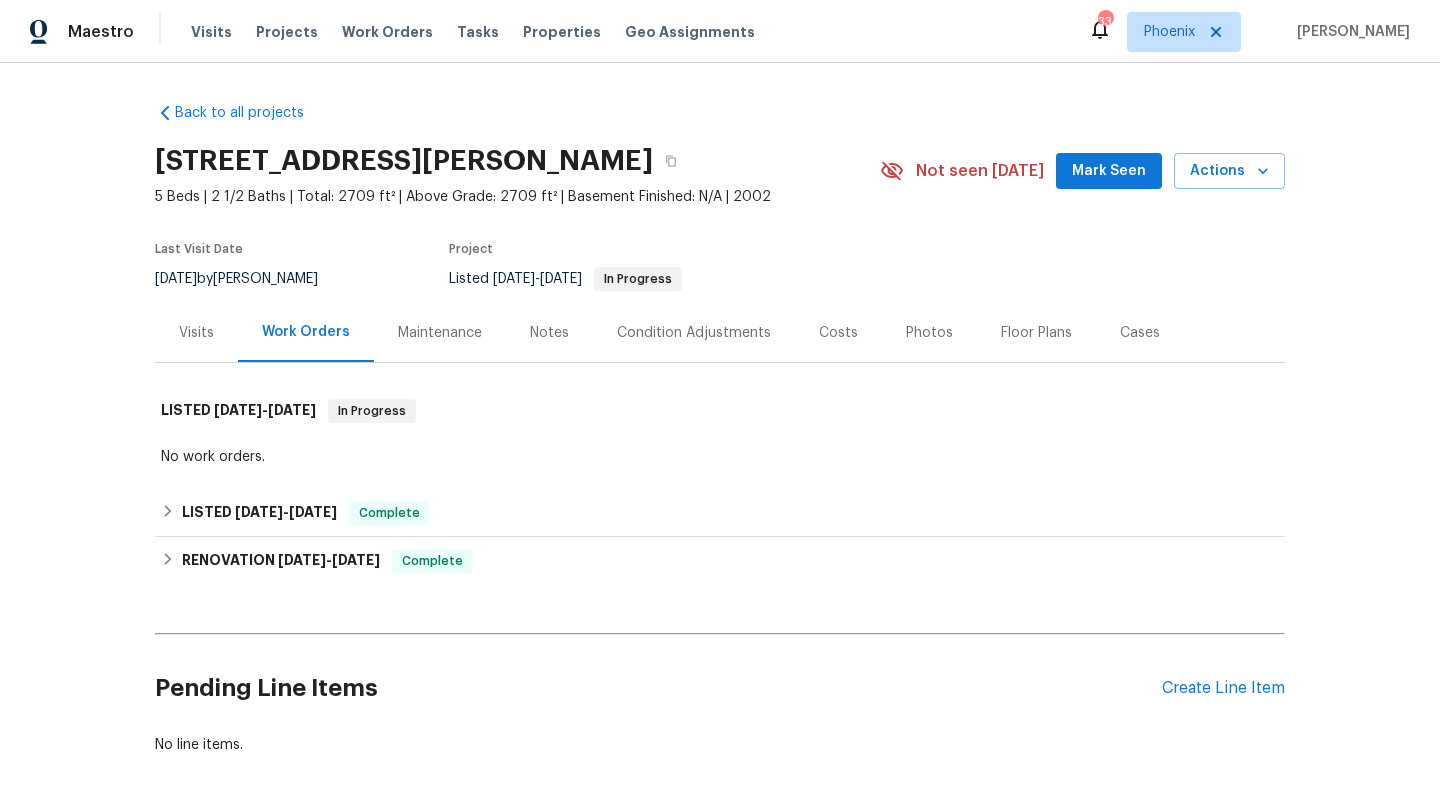 scroll, scrollTop: 79, scrollLeft: 0, axis: vertical 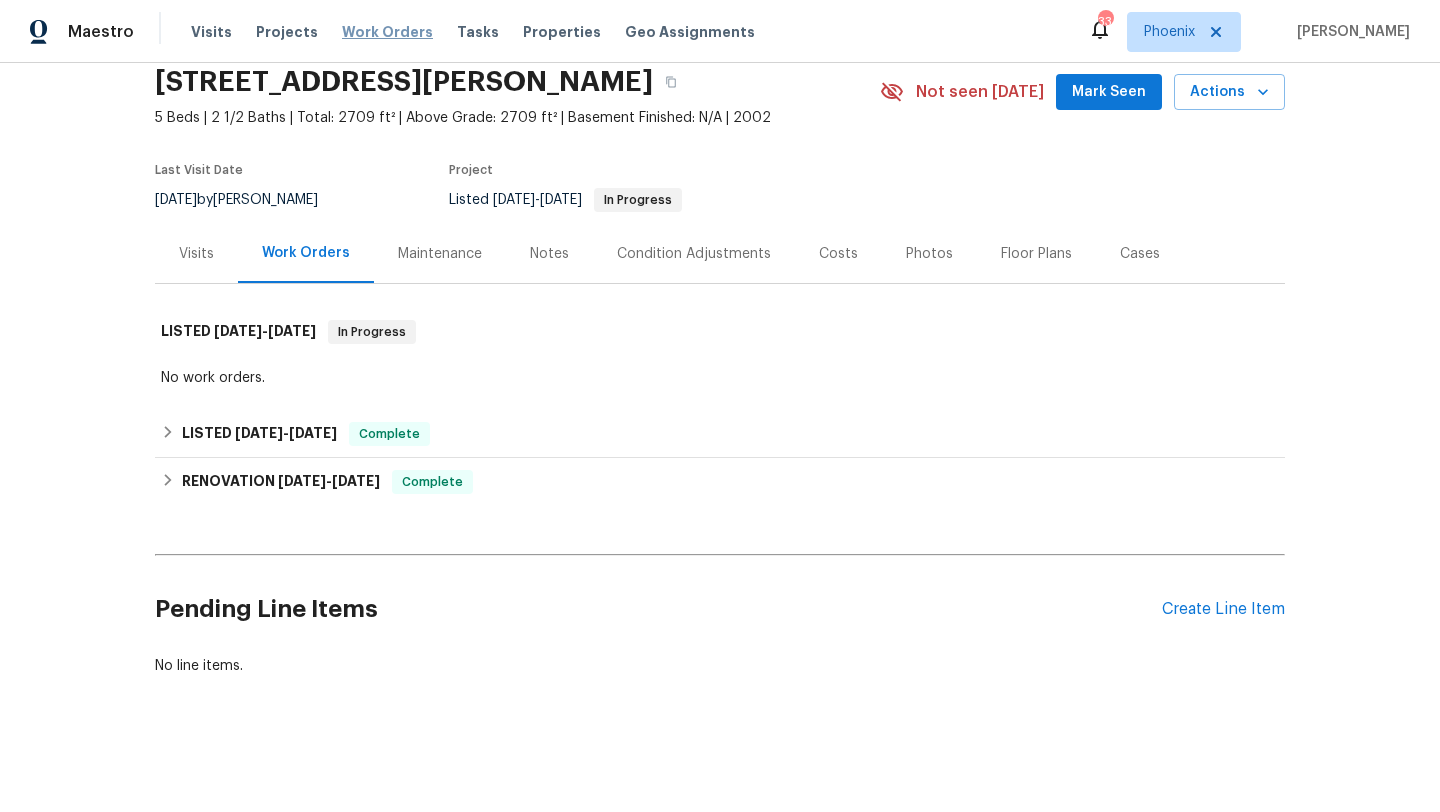 click on "Work Orders" at bounding box center [387, 32] 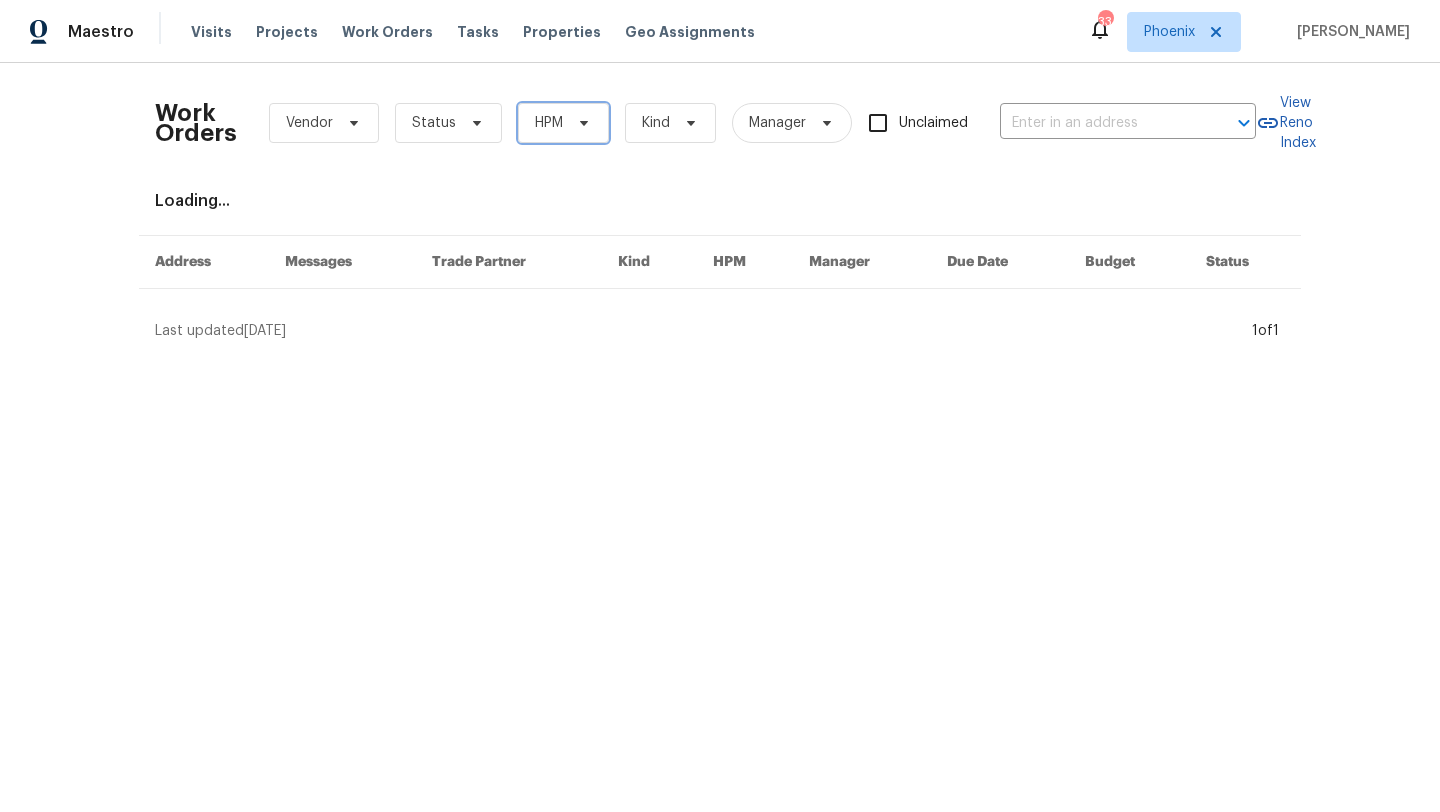 click 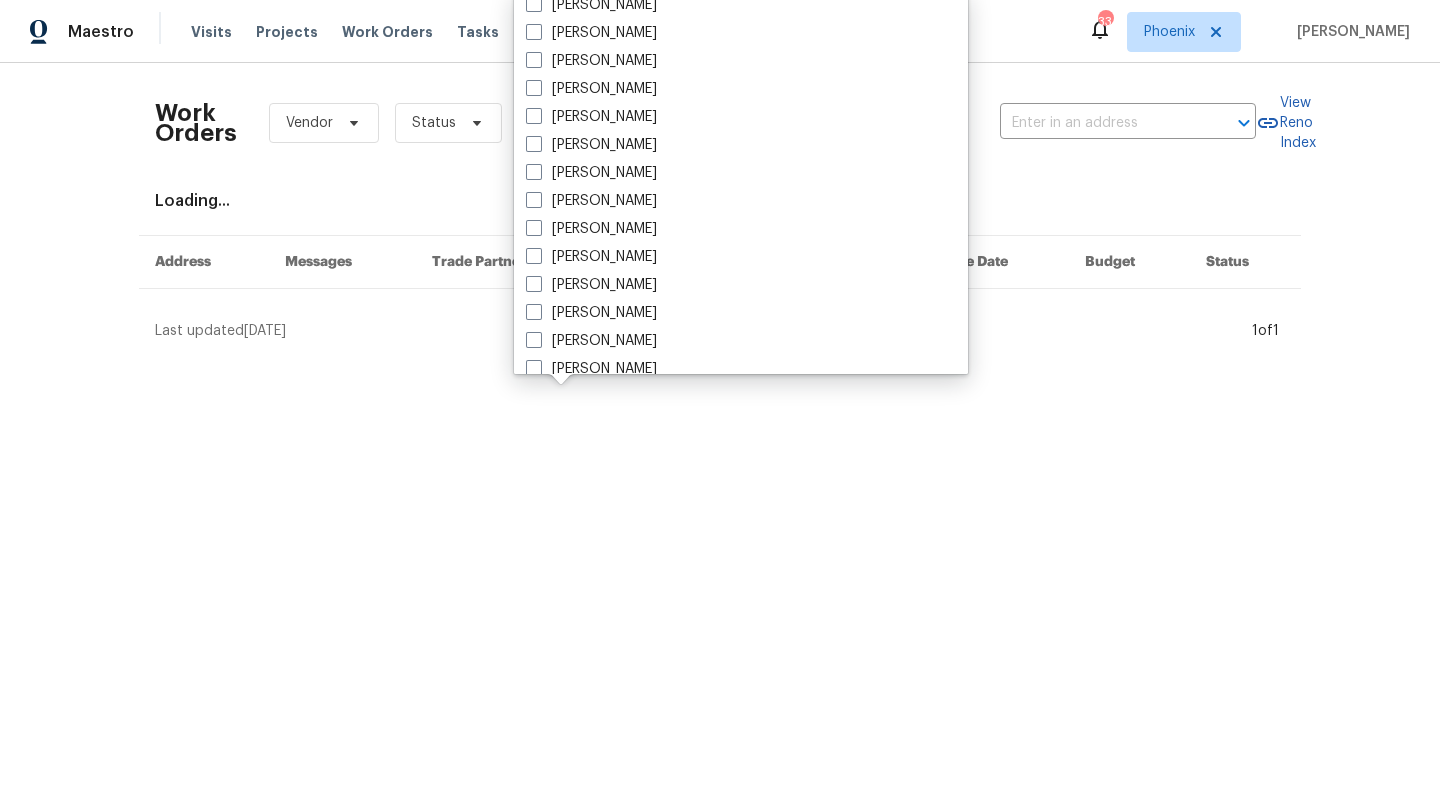 scroll, scrollTop: 1200, scrollLeft: 0, axis: vertical 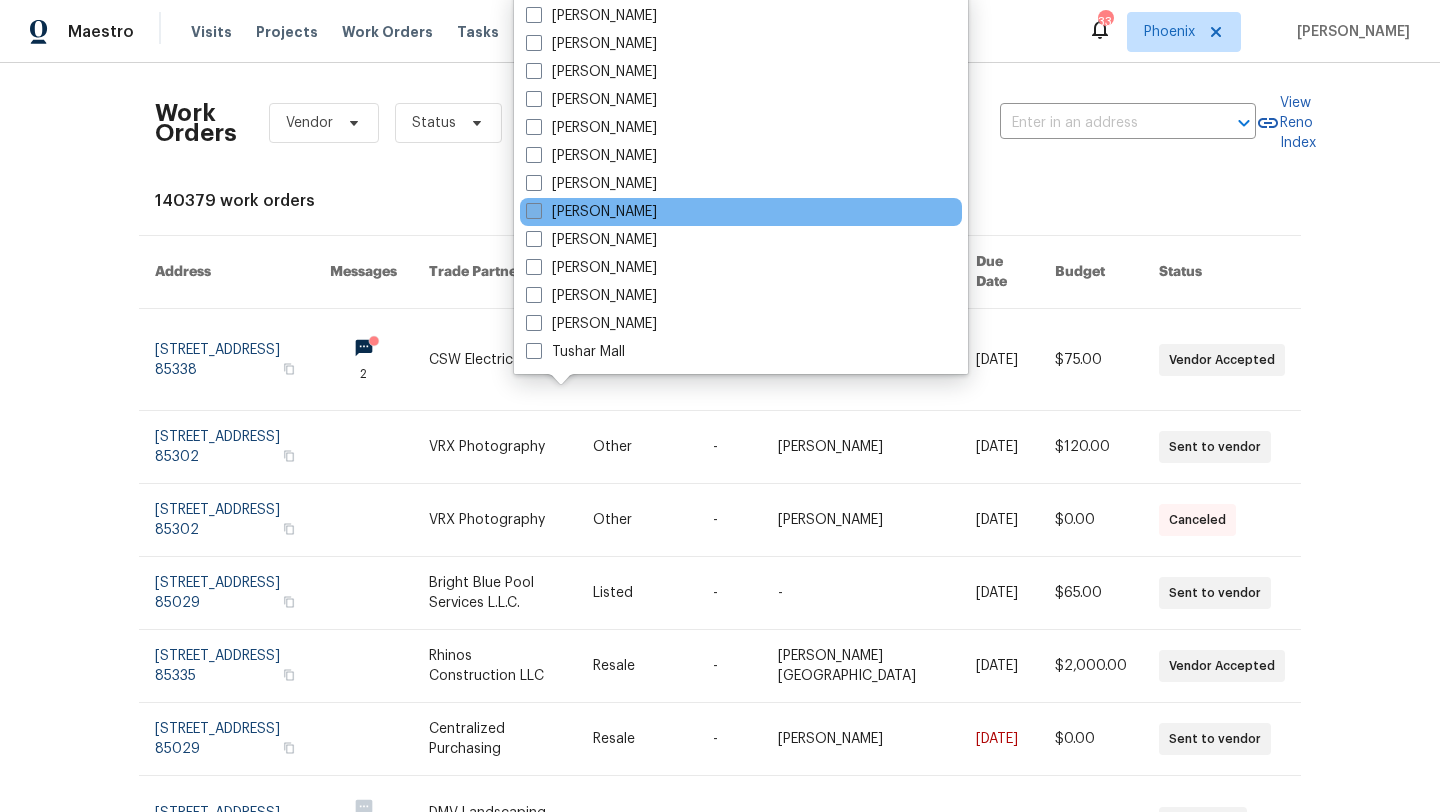 click at bounding box center (534, 211) 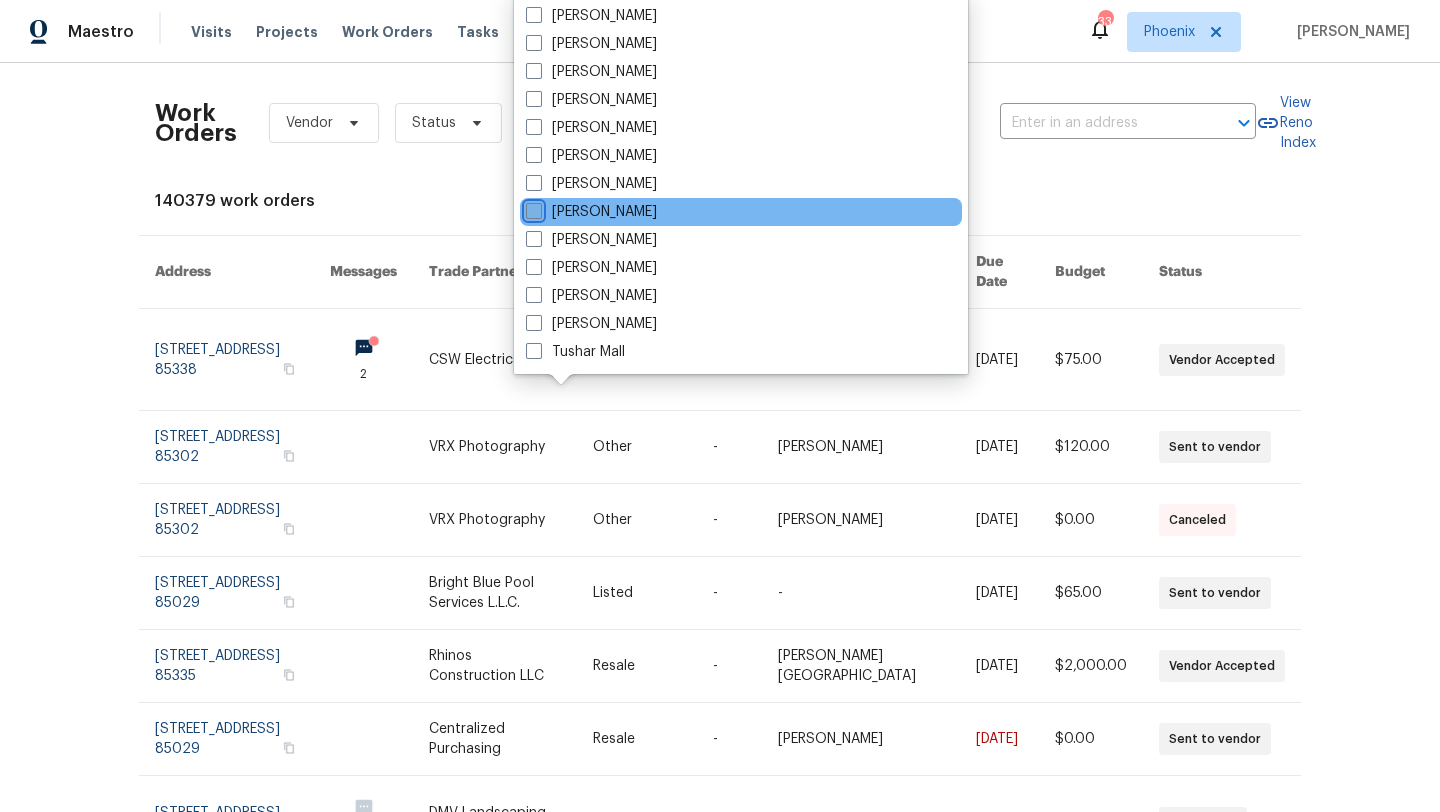 click on "[PERSON_NAME]" at bounding box center [532, 208] 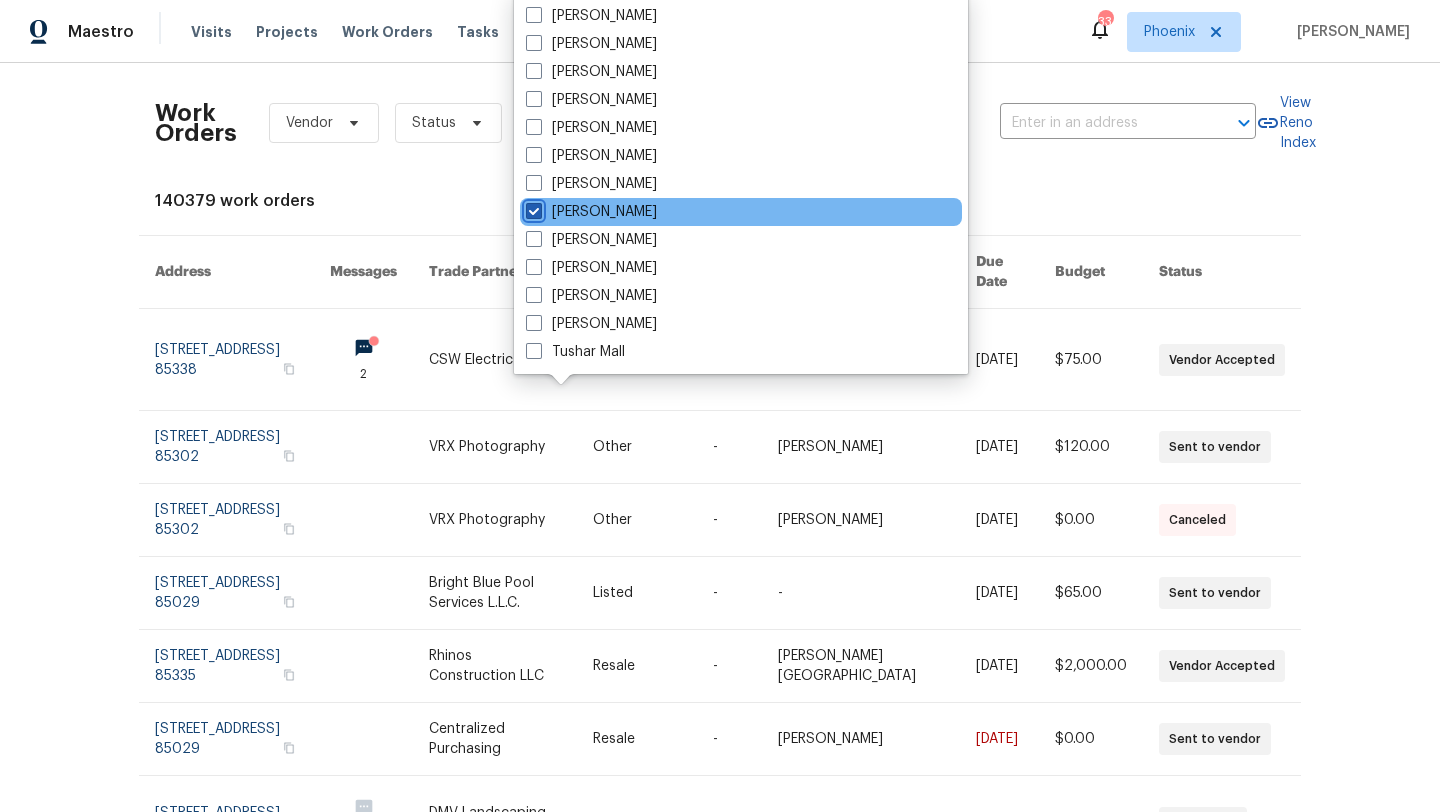 checkbox on "true" 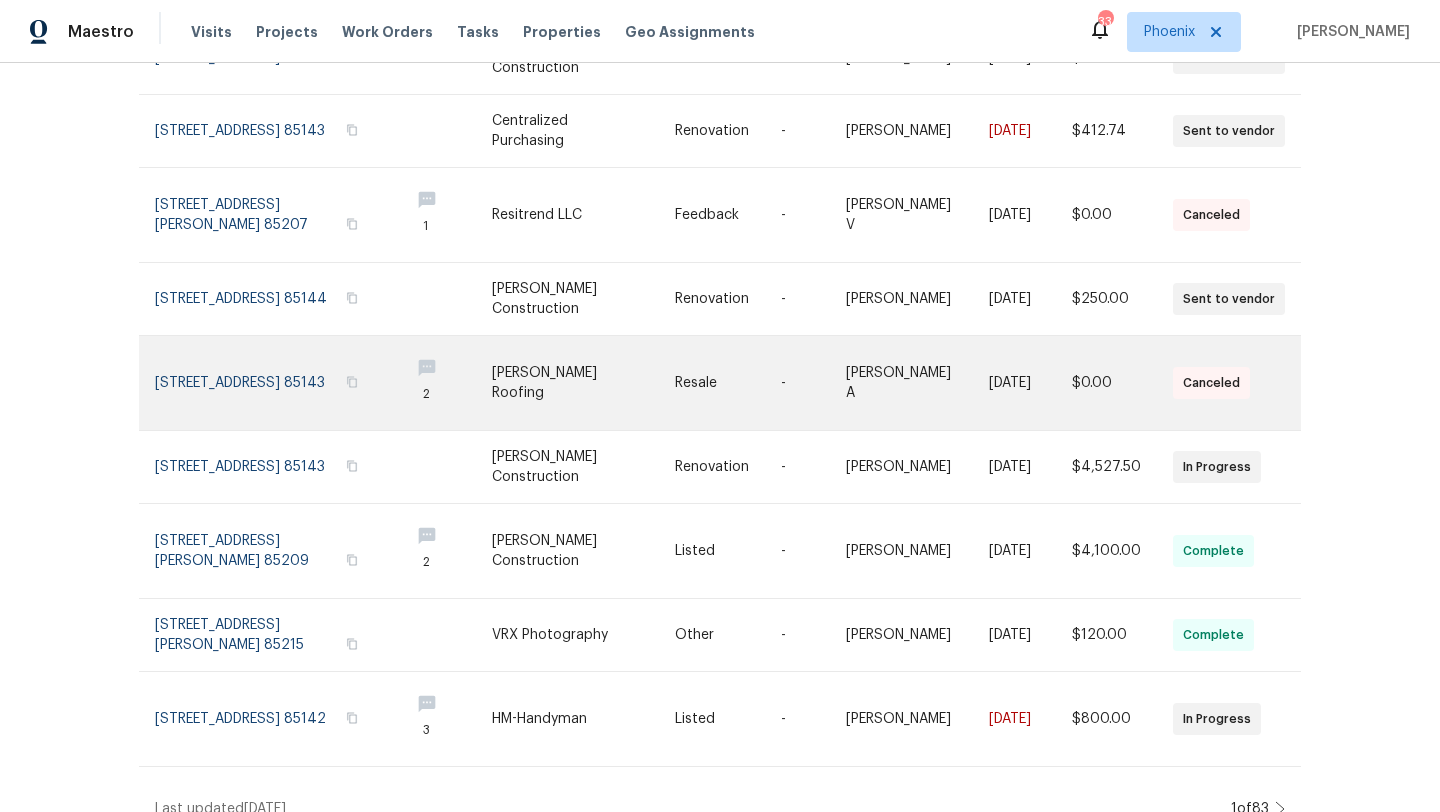 scroll, scrollTop: 0, scrollLeft: 0, axis: both 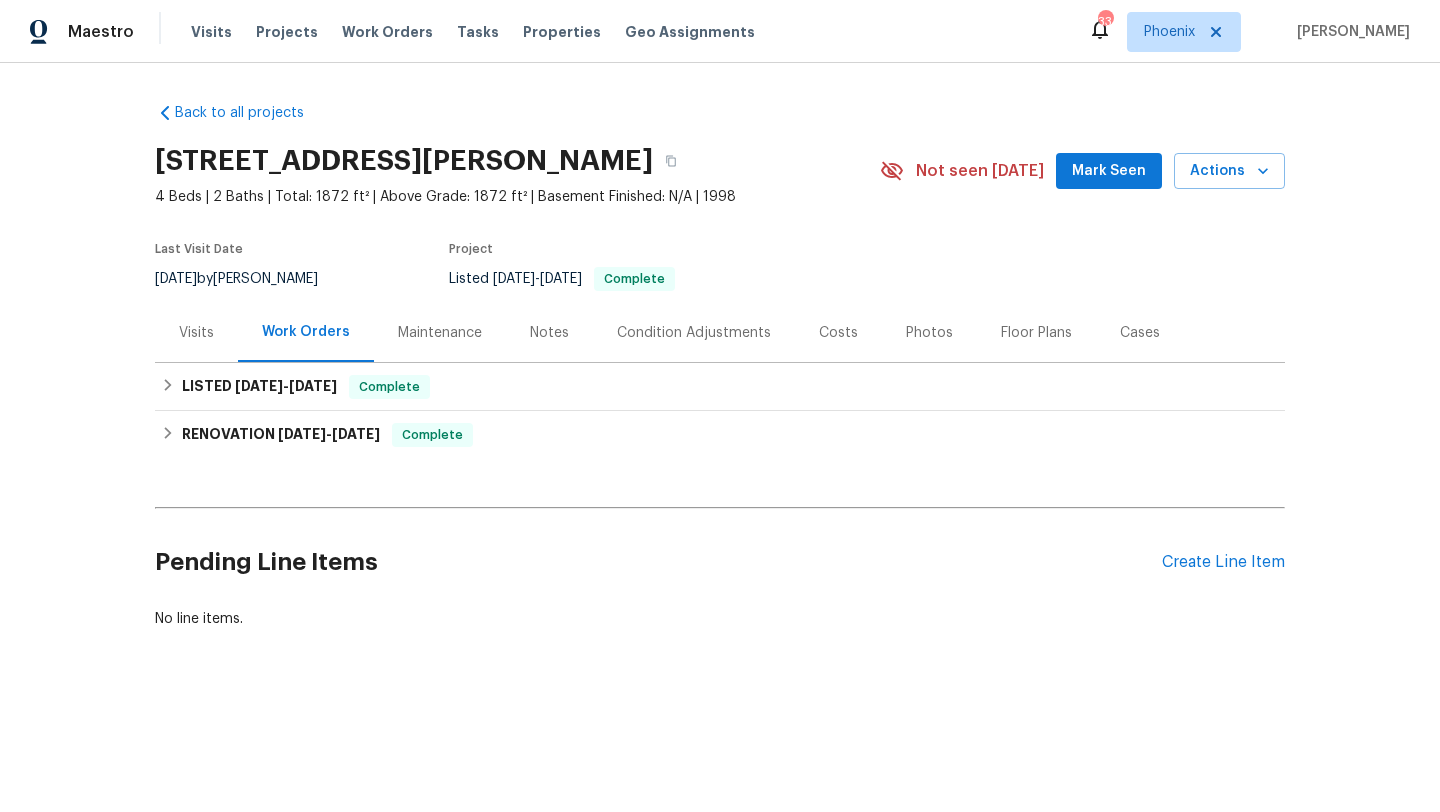 click on "Costs" at bounding box center (838, 333) 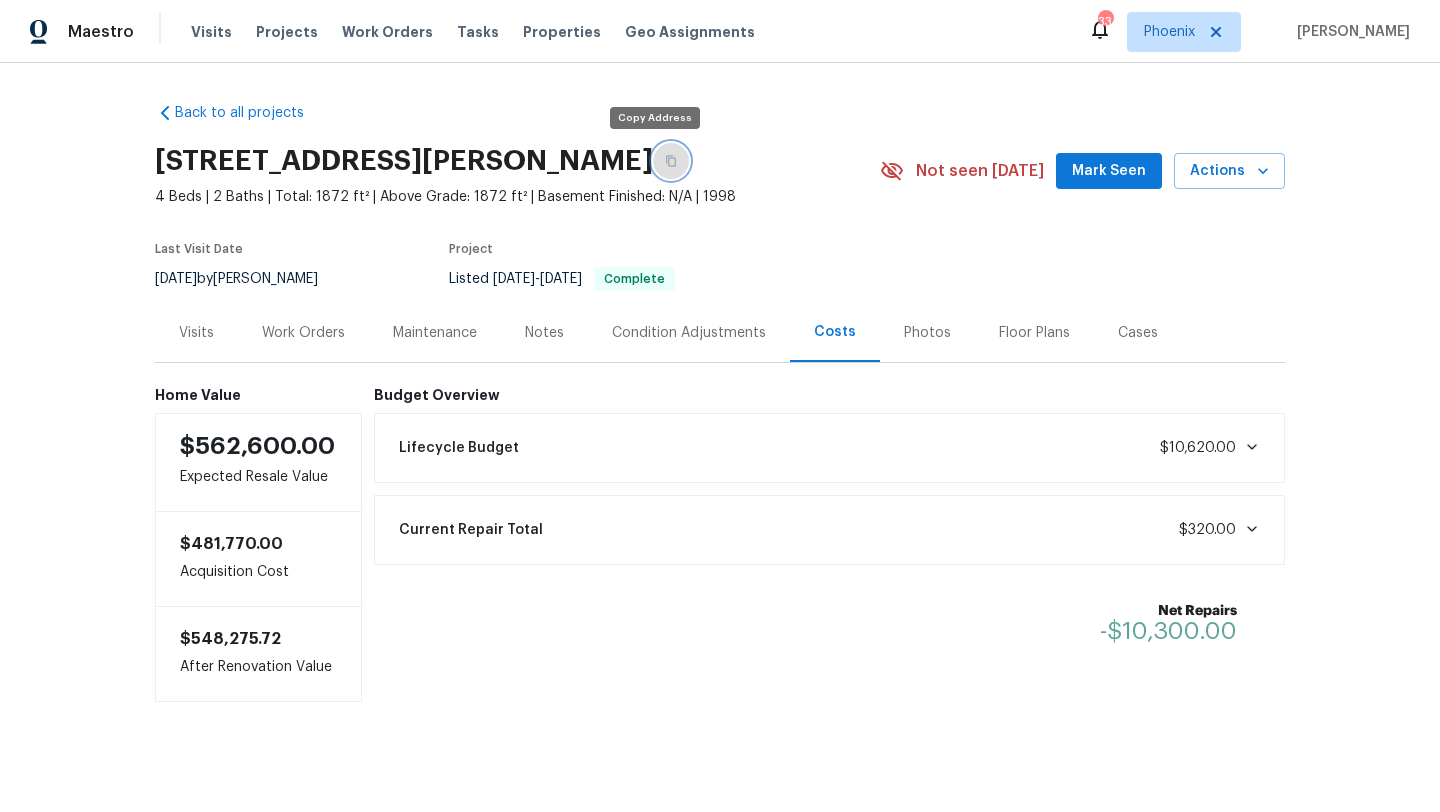 click 